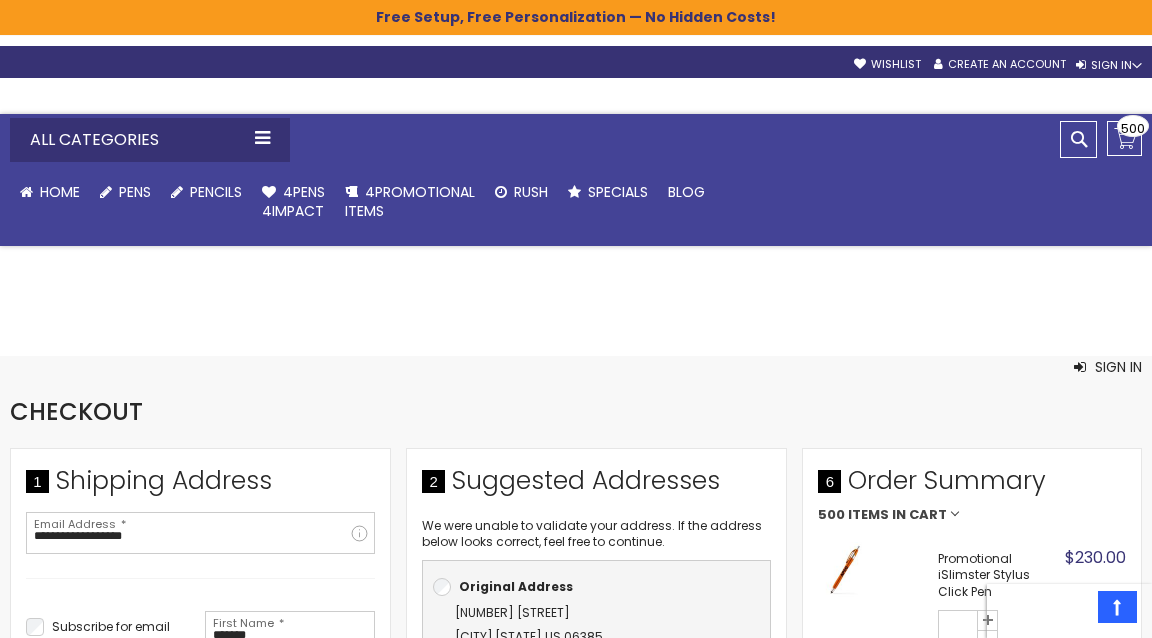 select on "**" 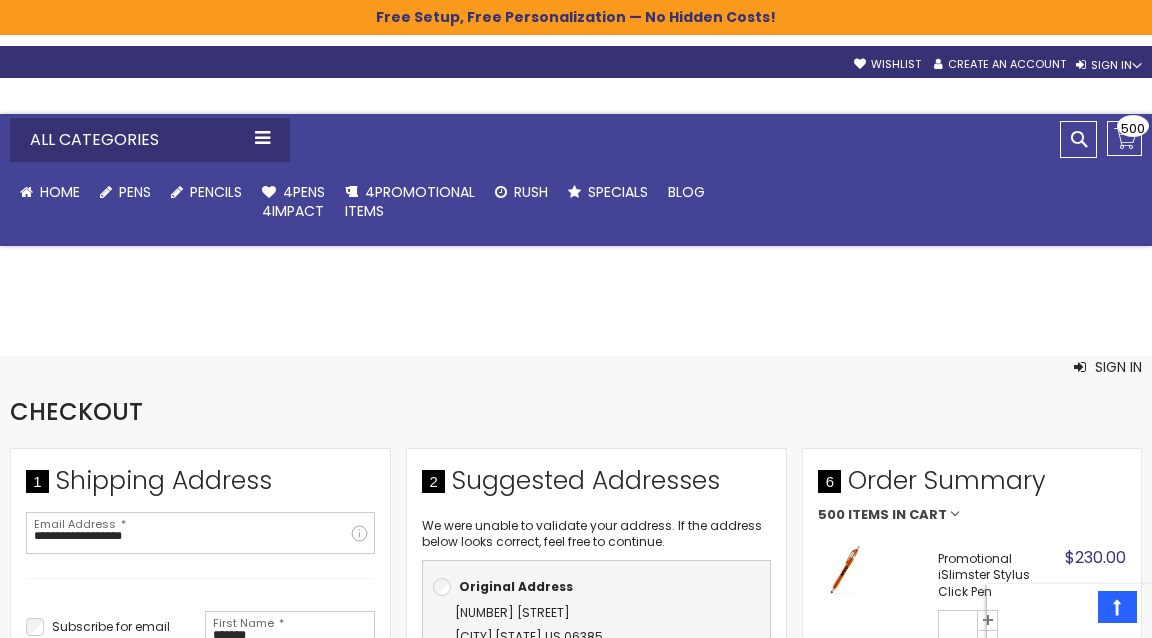 scroll, scrollTop: 329, scrollLeft: 0, axis: vertical 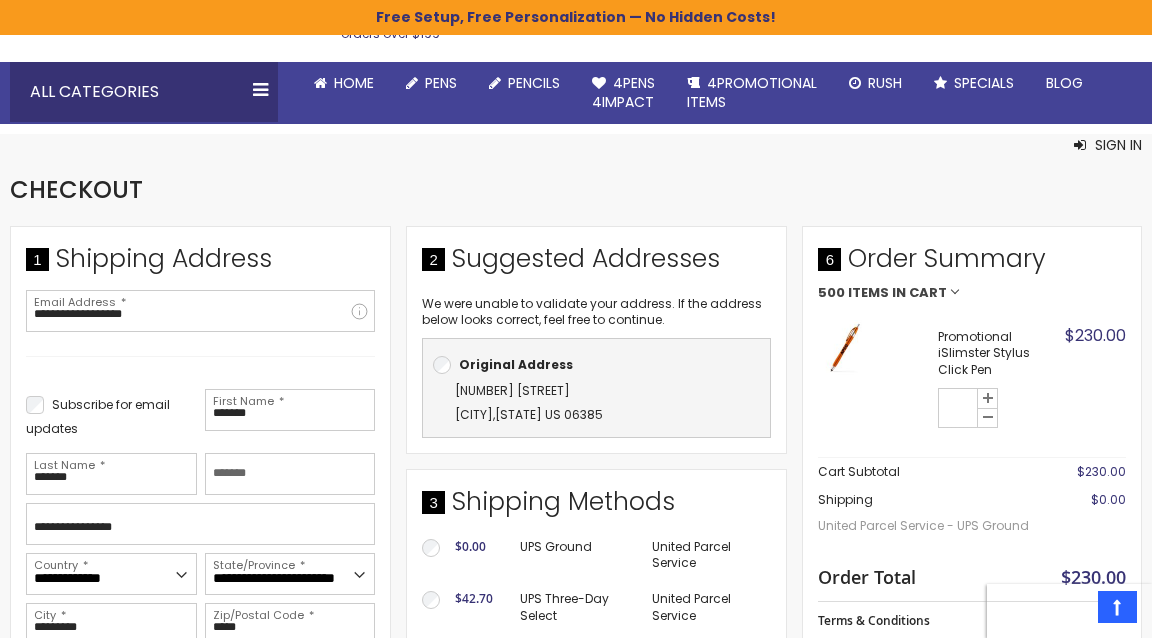 click on "500" at bounding box center (831, 293) 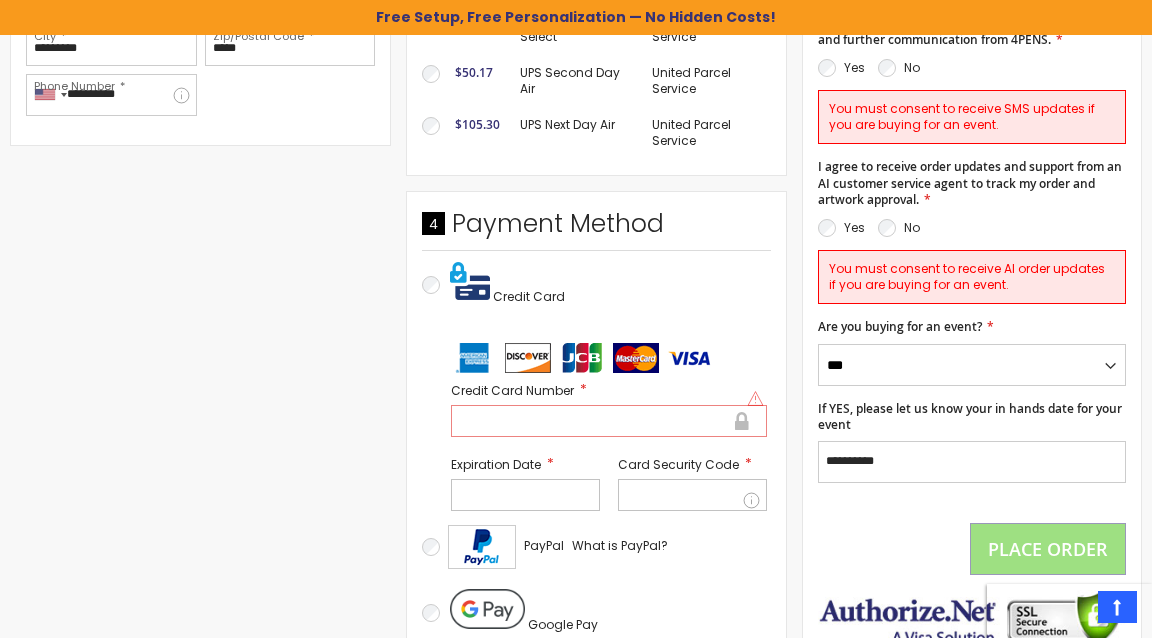 scroll, scrollTop: 689, scrollLeft: 0, axis: vertical 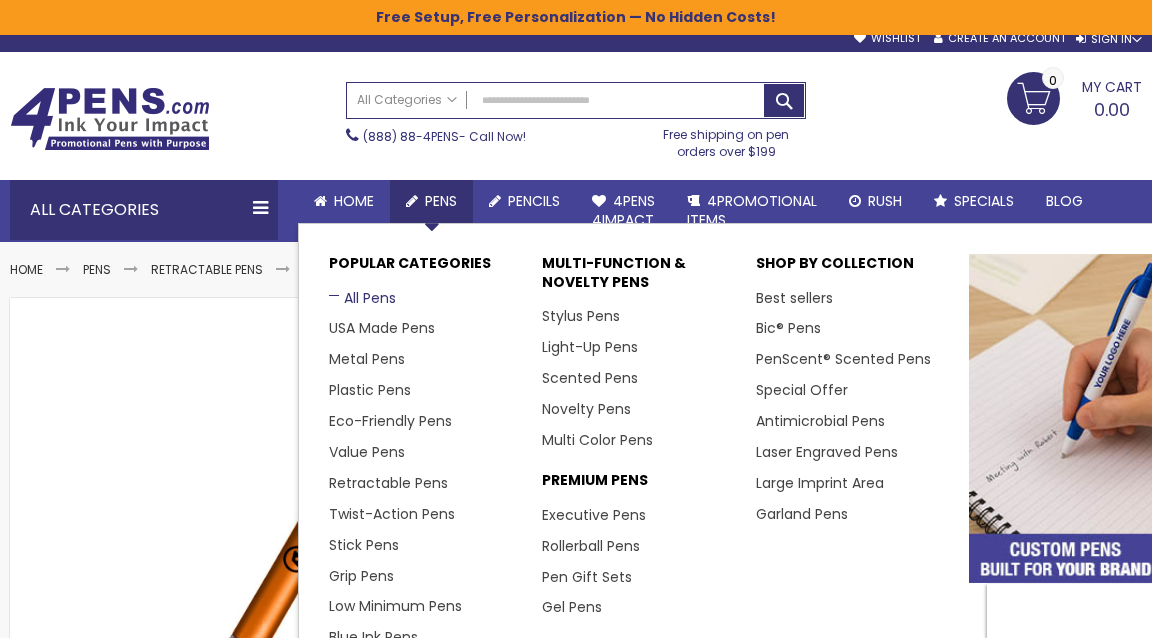 click on "All Pens" at bounding box center [362, 298] 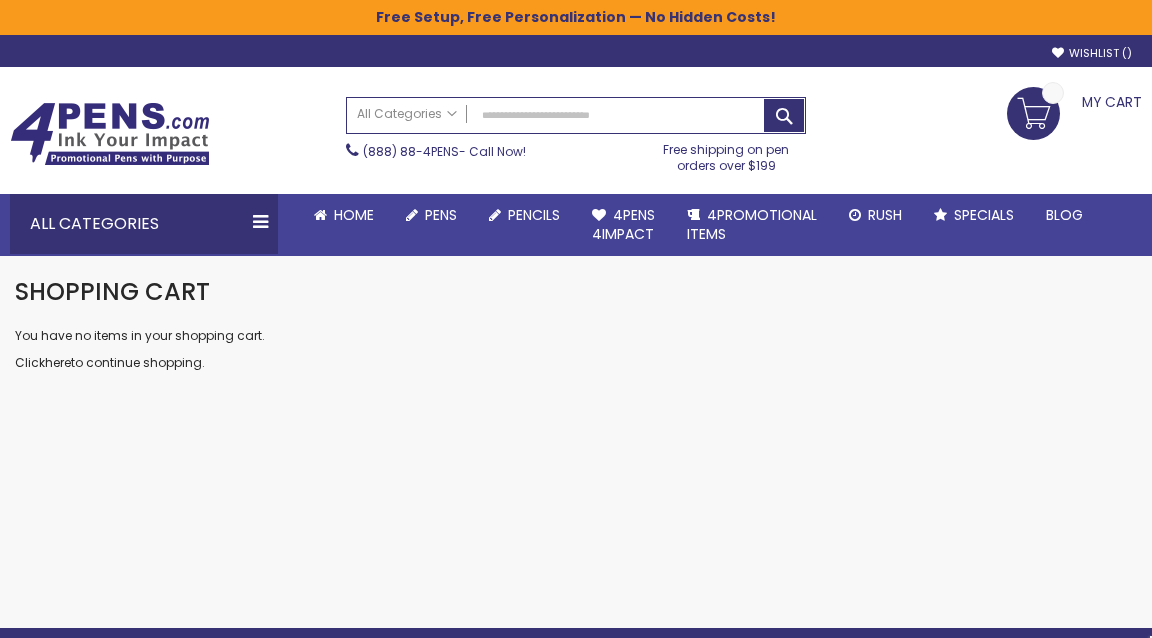 scroll, scrollTop: 359, scrollLeft: 0, axis: vertical 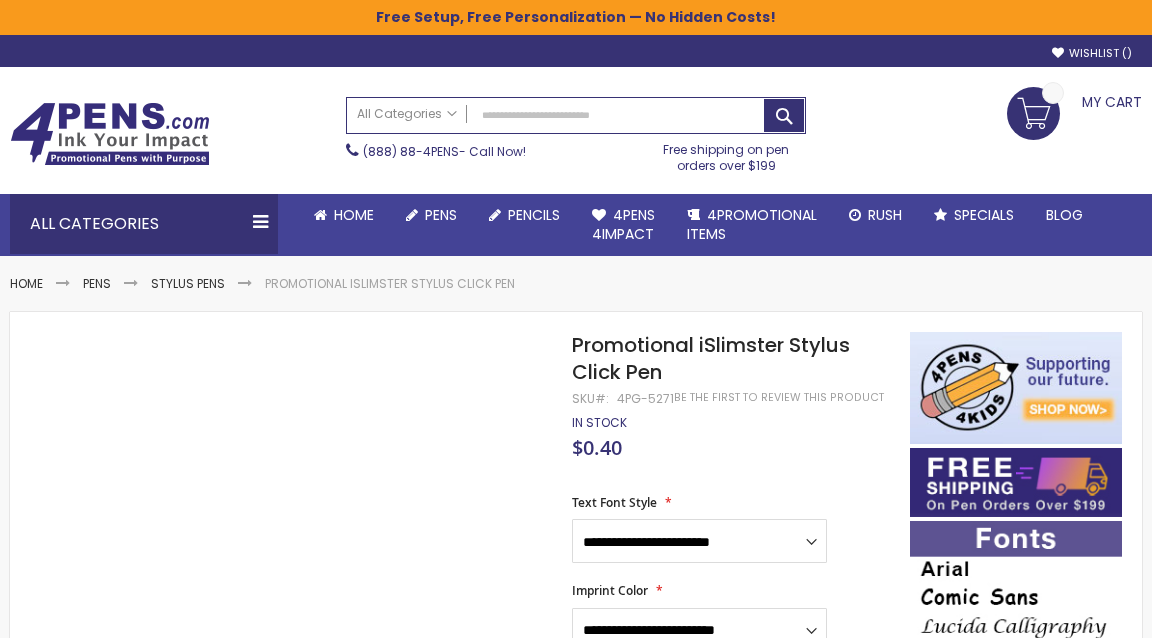 select on "*****" 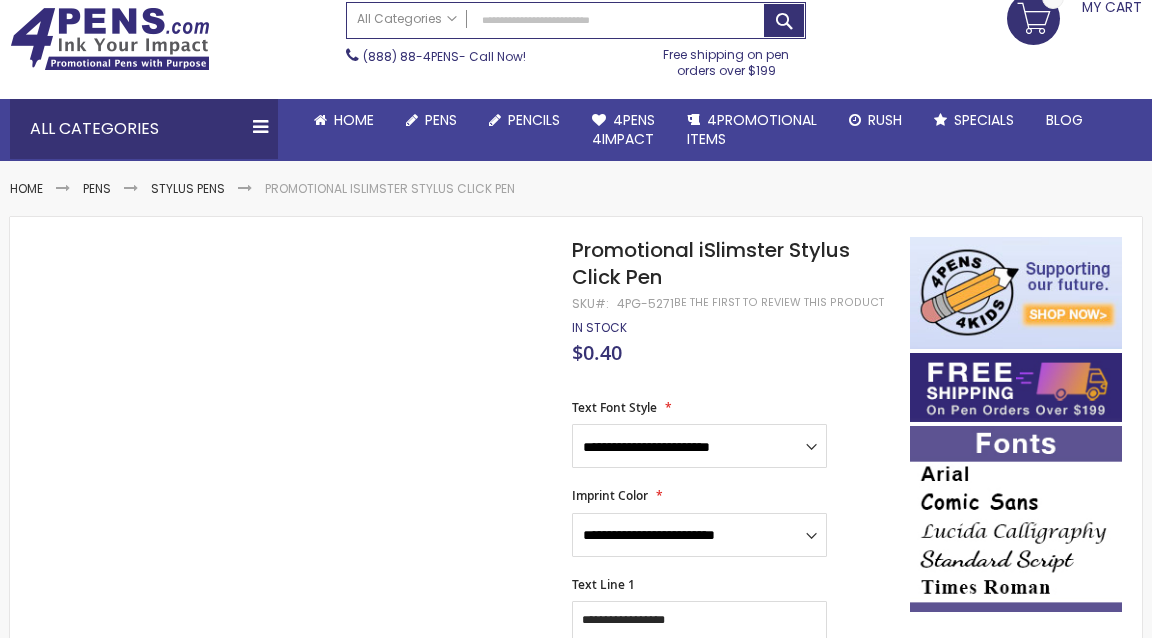 scroll, scrollTop: 95, scrollLeft: 0, axis: vertical 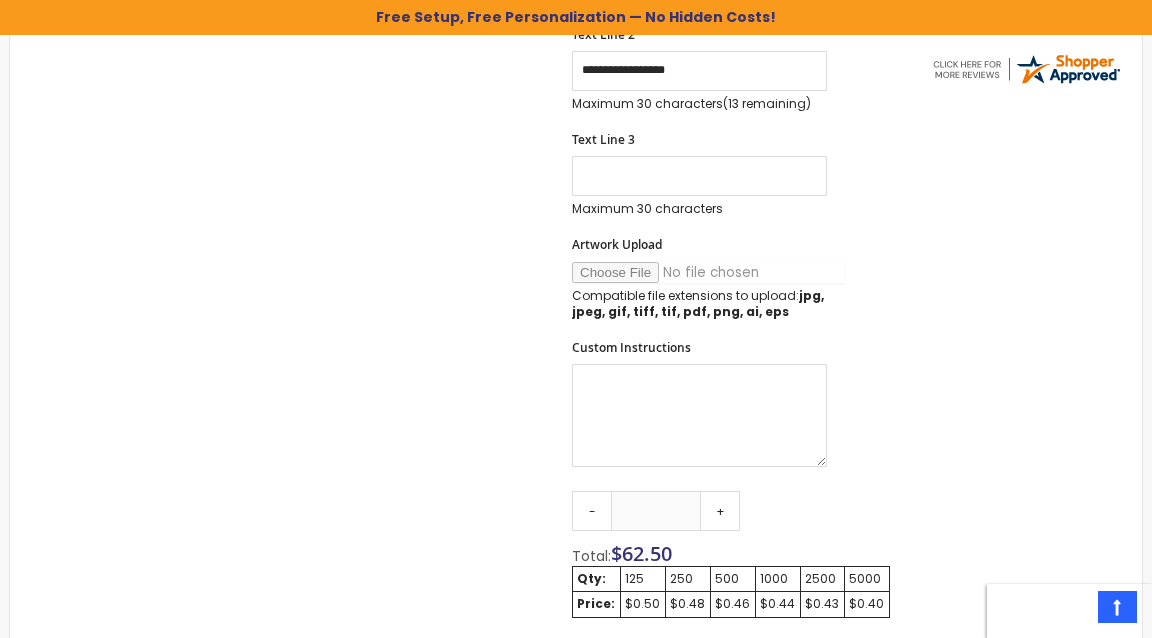 click on "Artwork Upload" at bounding box center (708, 272) 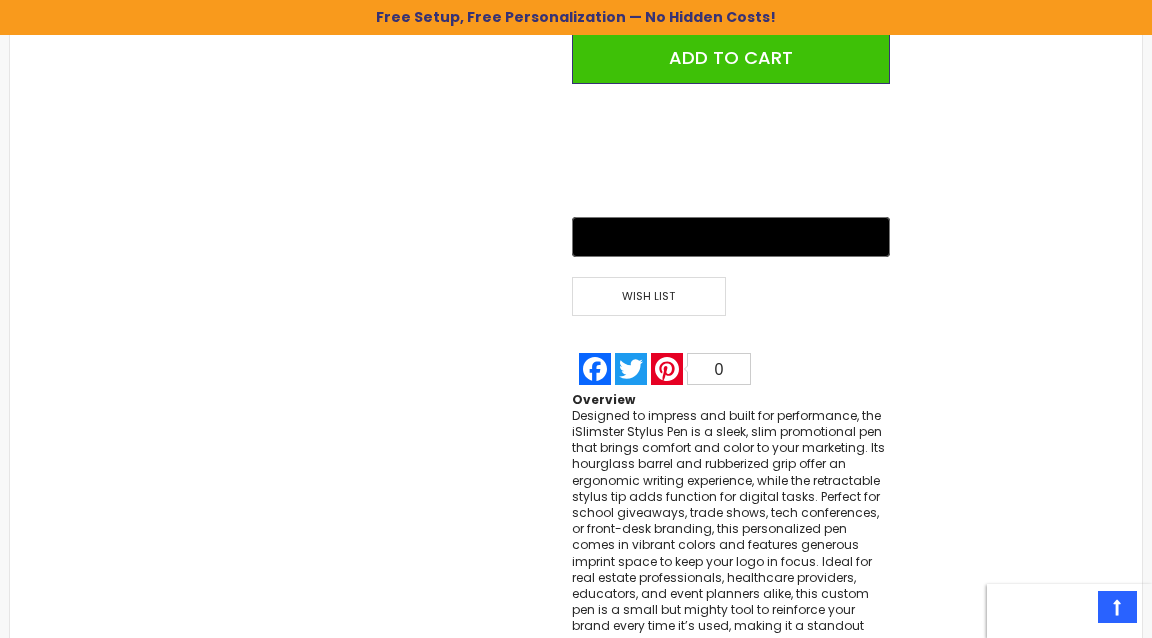 scroll, scrollTop: 921, scrollLeft: 0, axis: vertical 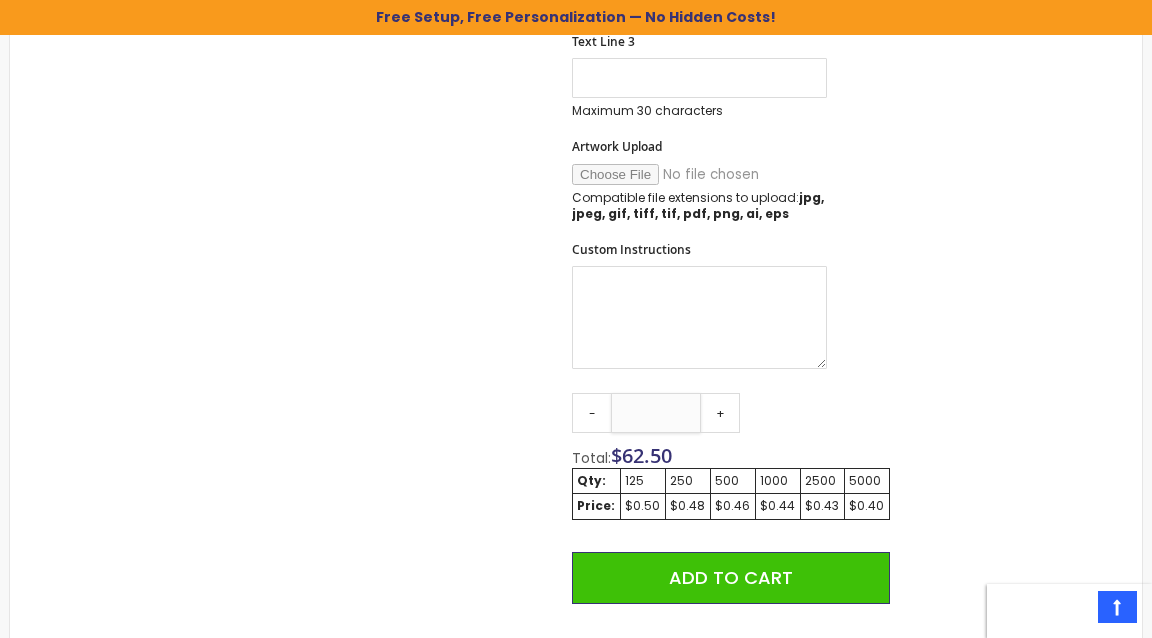 click on "***" at bounding box center [656, 413] 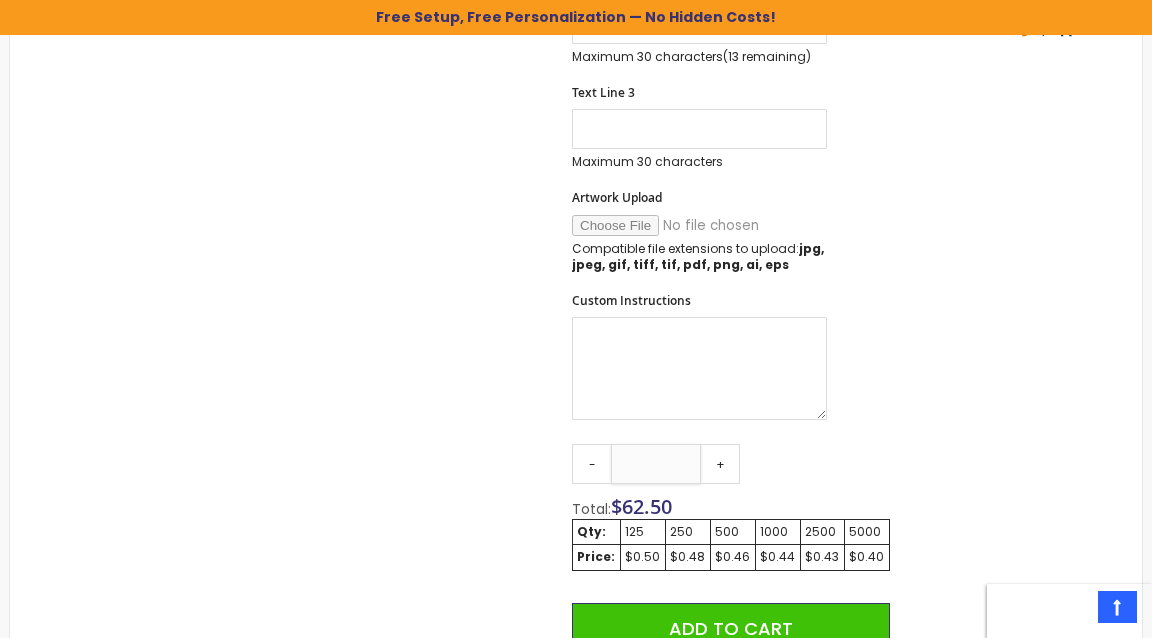 scroll, scrollTop: 884, scrollLeft: 0, axis: vertical 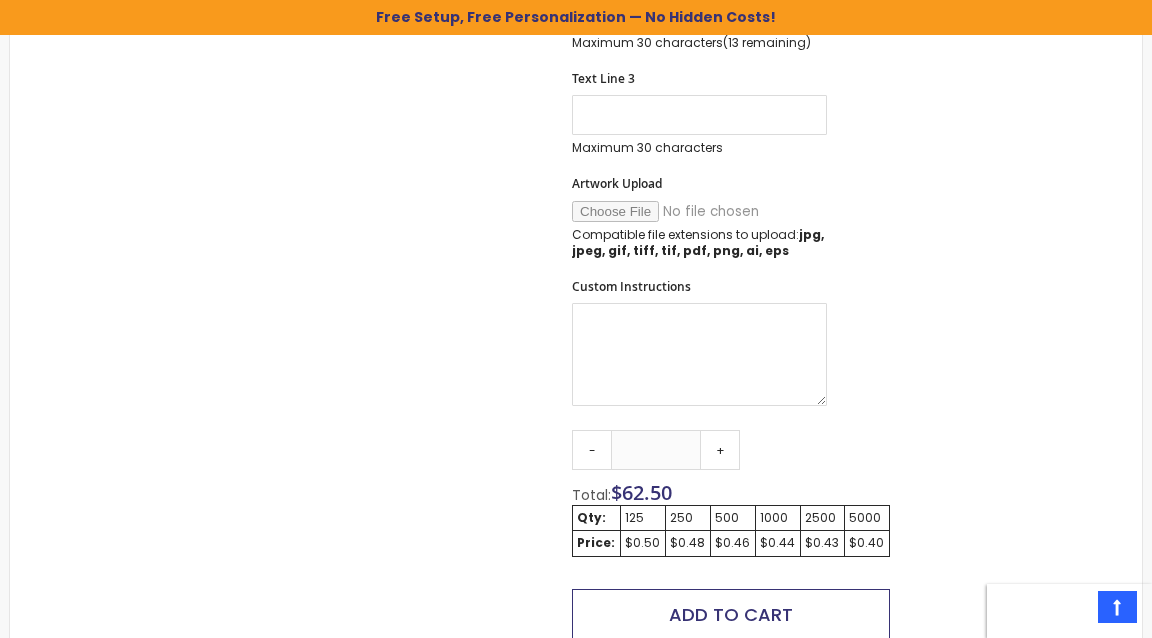 click on "Add to Cart" at bounding box center [731, 614] 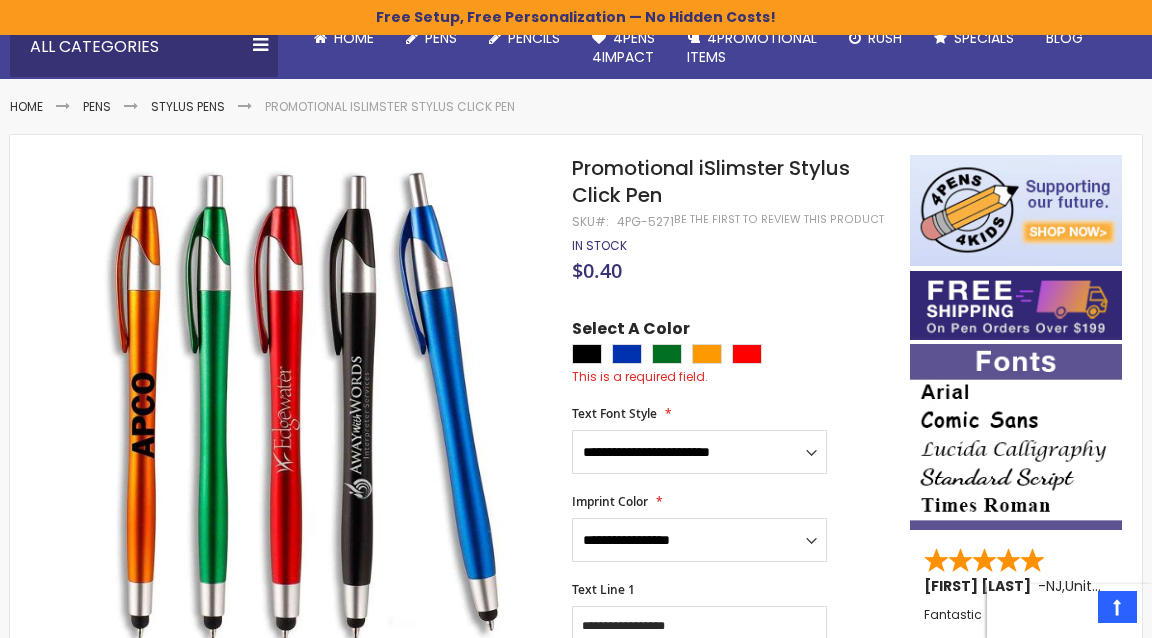 scroll, scrollTop: 177, scrollLeft: 0, axis: vertical 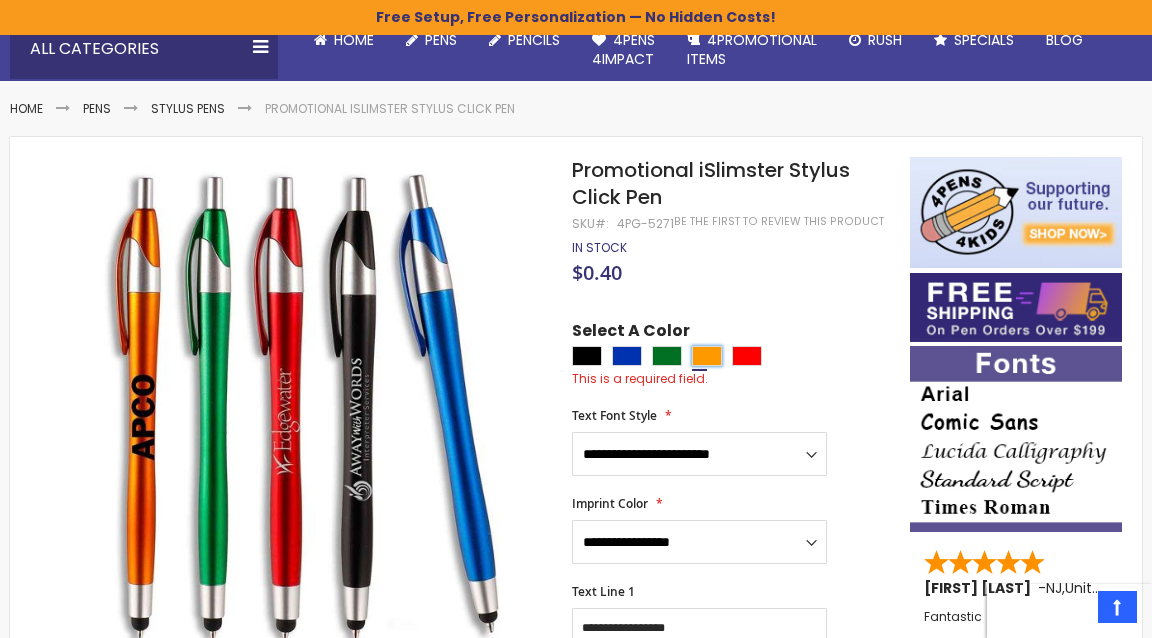 click at bounding box center (707, 356) 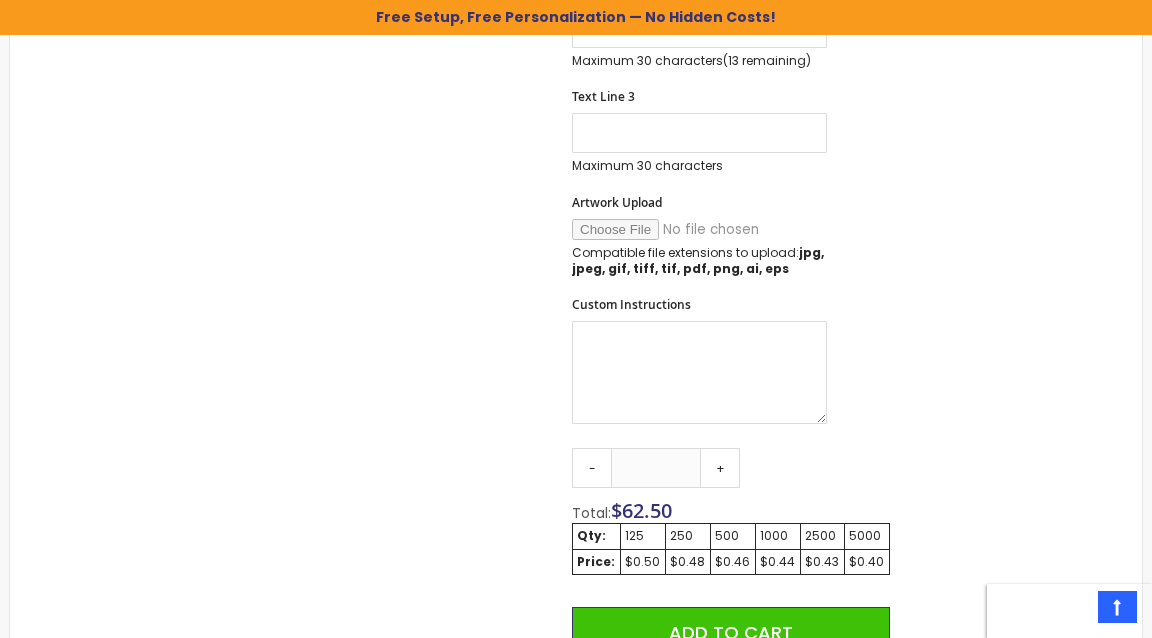scroll, scrollTop: 1218, scrollLeft: 0, axis: vertical 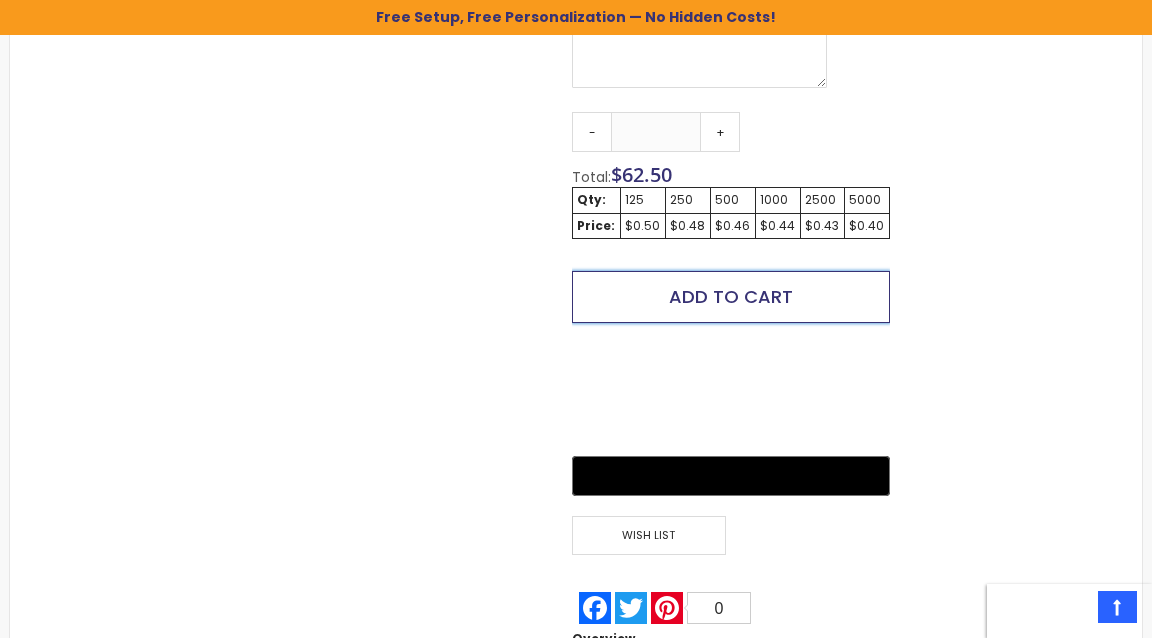 click on "Add to Cart" at bounding box center [731, 296] 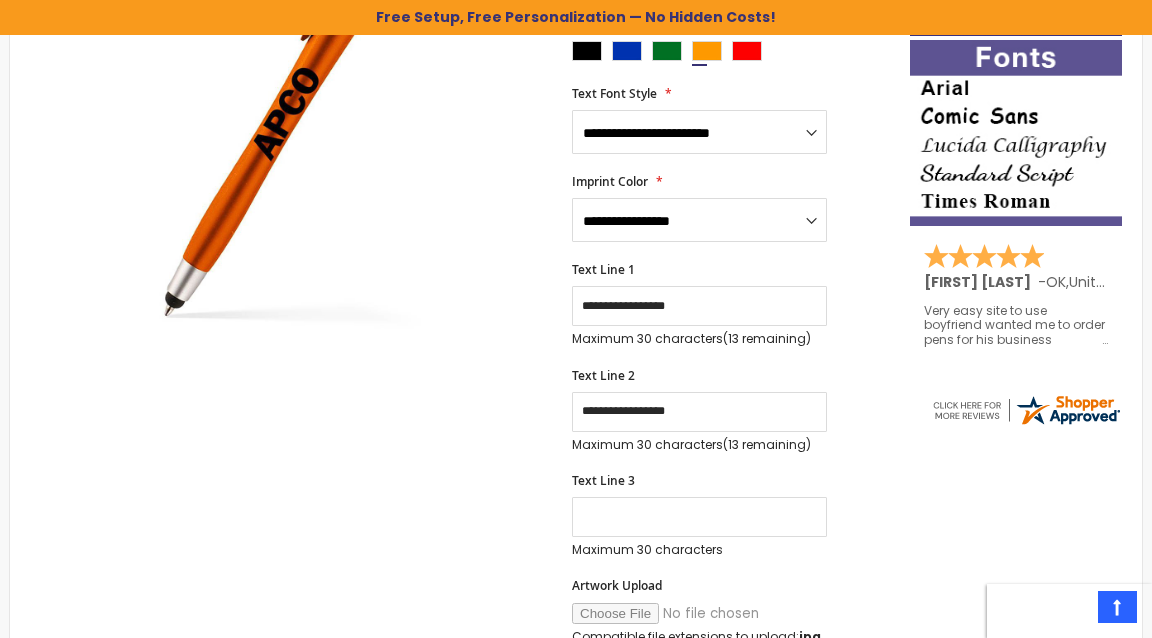 scroll, scrollTop: 476, scrollLeft: 0, axis: vertical 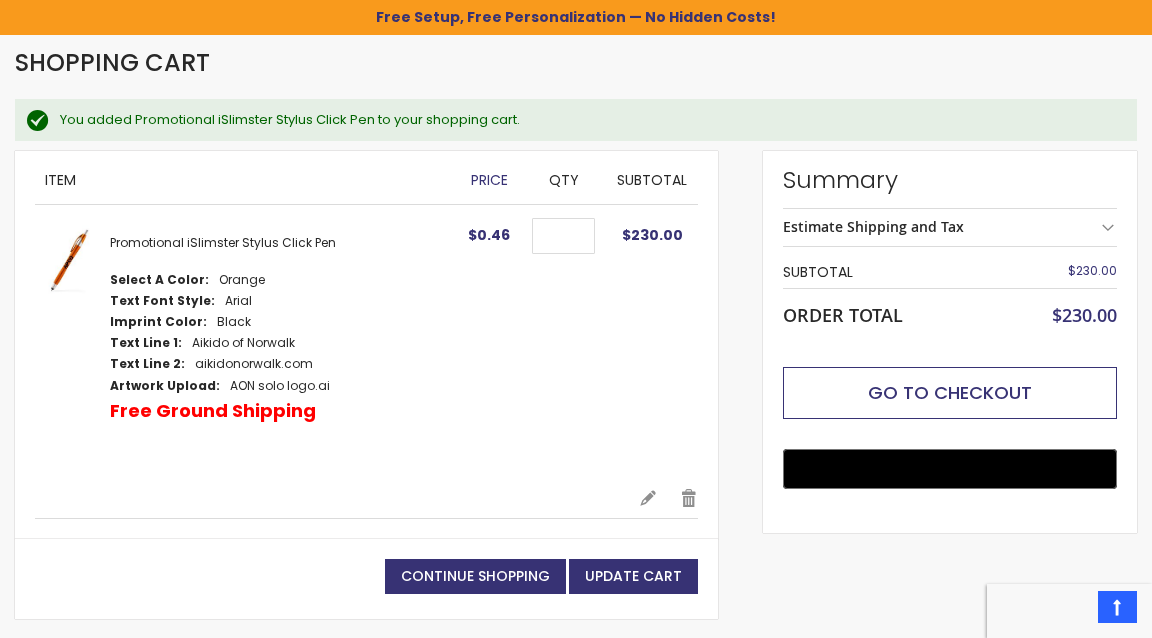 click on "Go to Checkout" at bounding box center [950, 392] 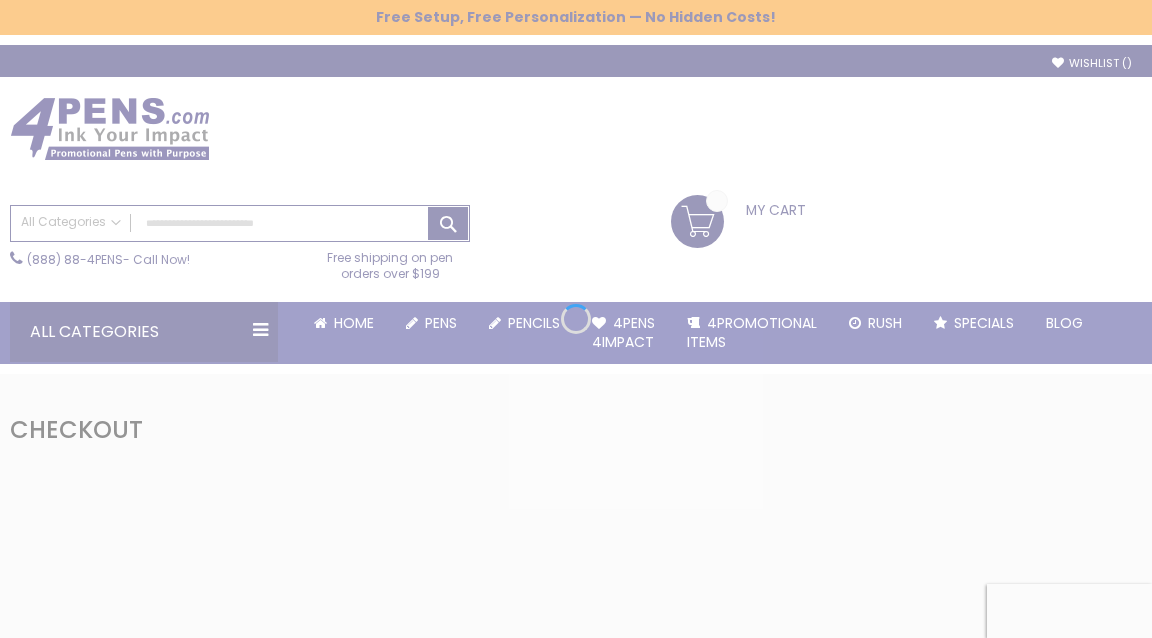 scroll, scrollTop: 0, scrollLeft: 0, axis: both 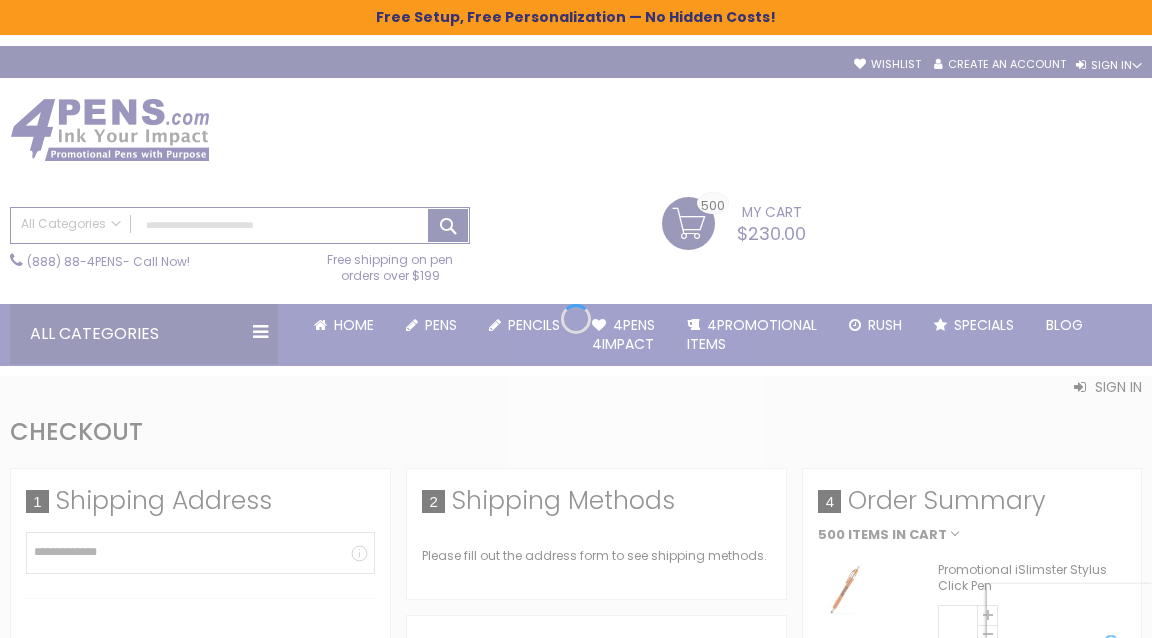 select on "*" 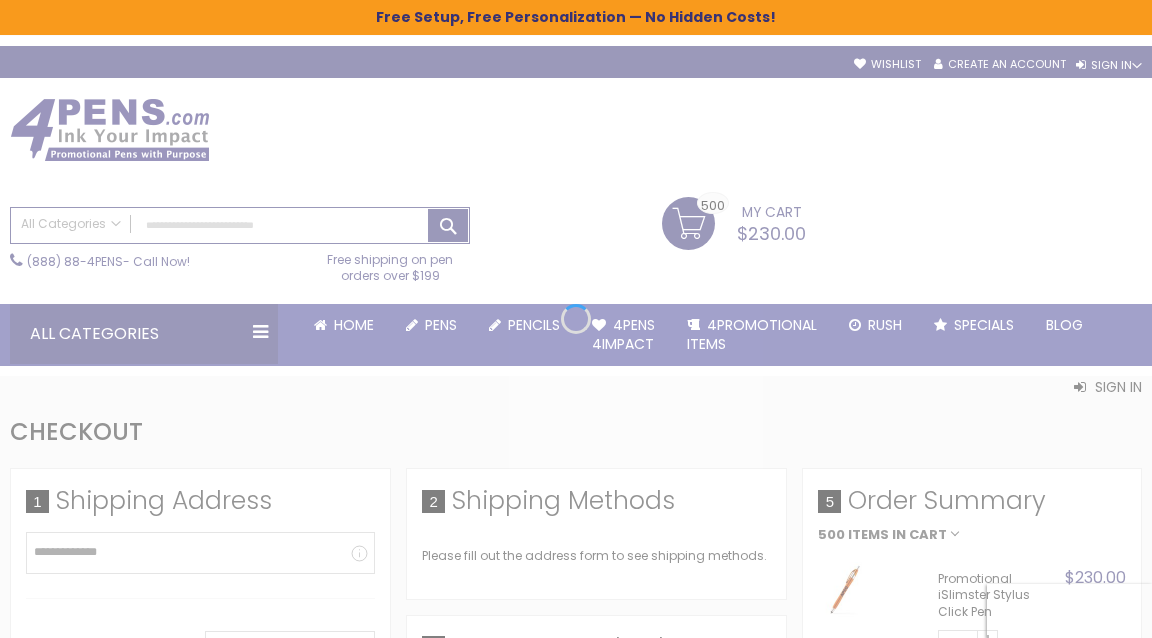 scroll, scrollTop: 0, scrollLeft: 0, axis: both 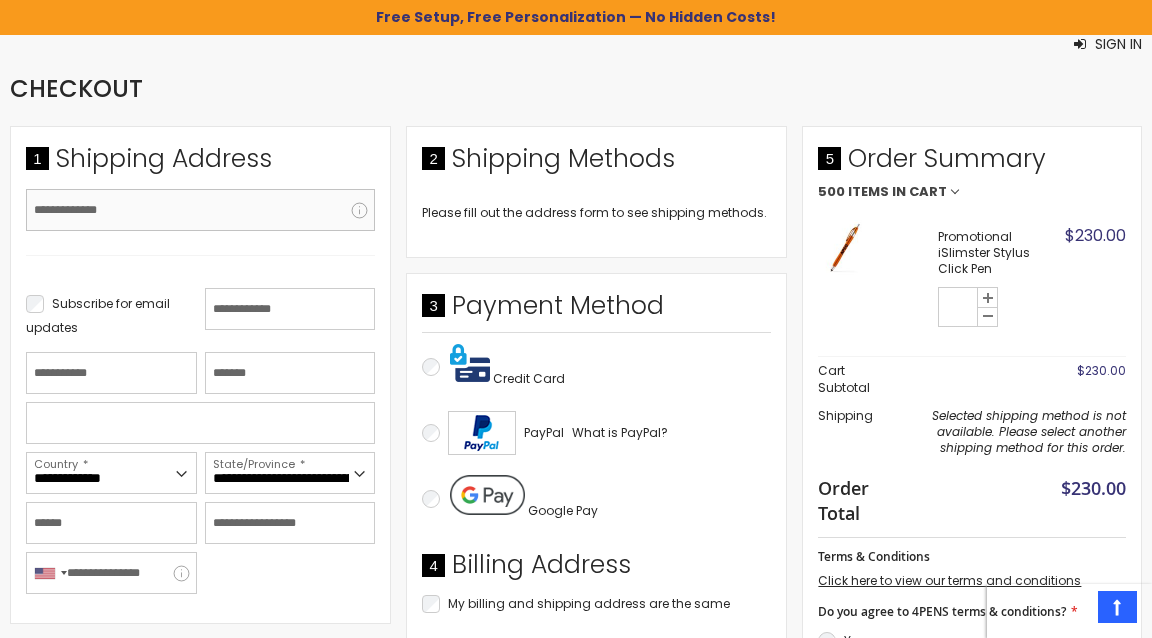 click on "Email Address" at bounding box center (200, 210) 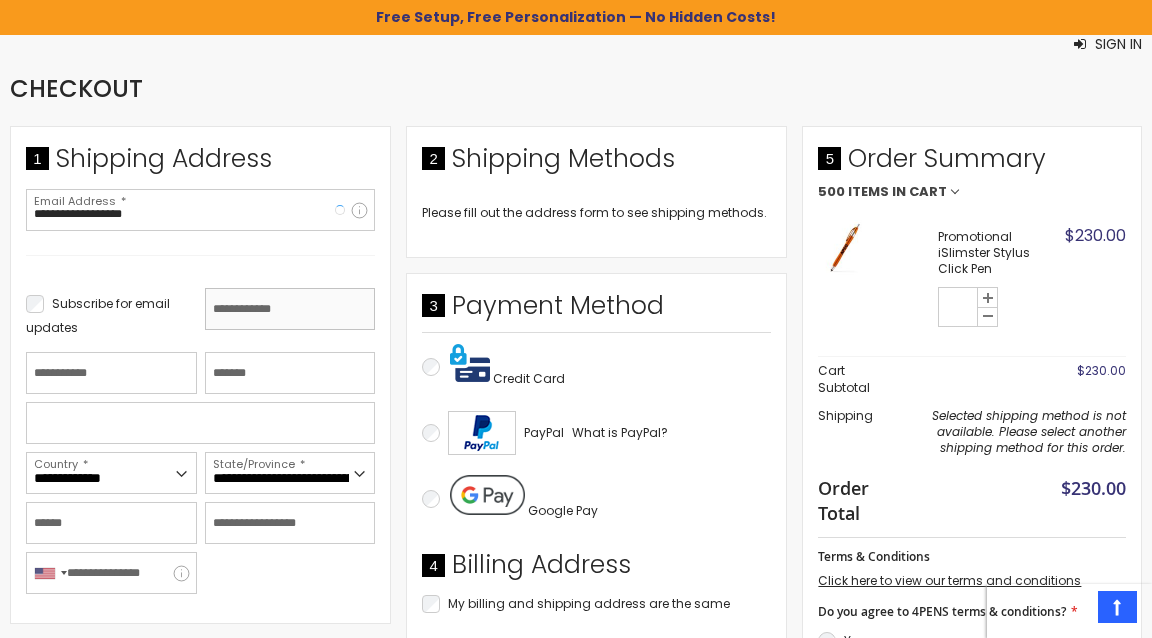 click on "First Name" at bounding box center (290, 309) 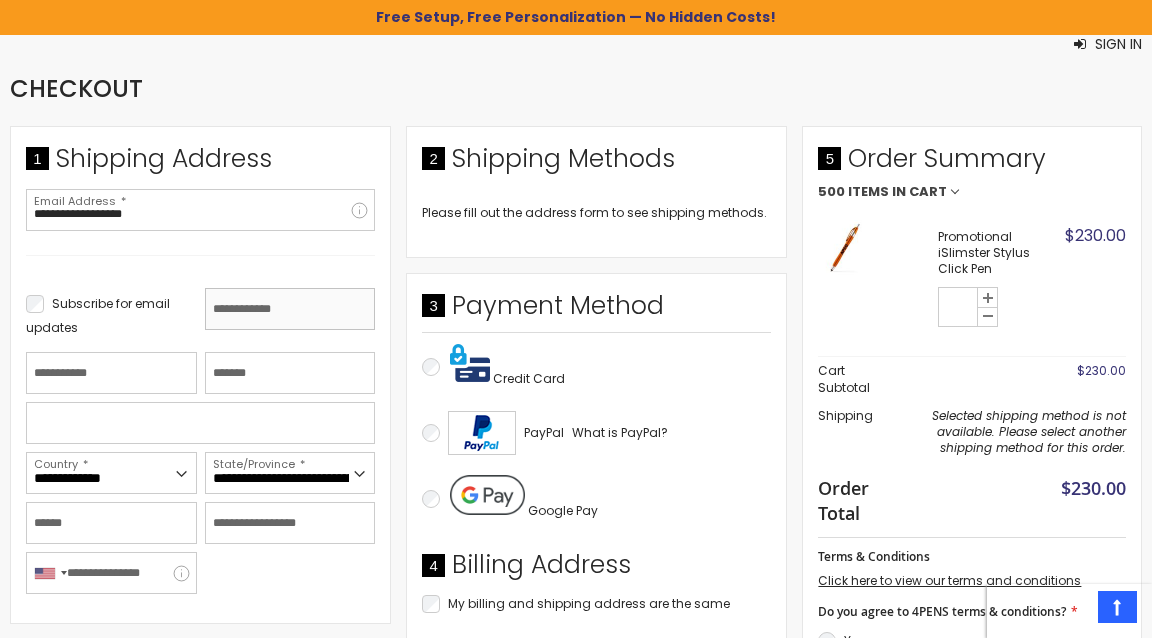 type on "*******" 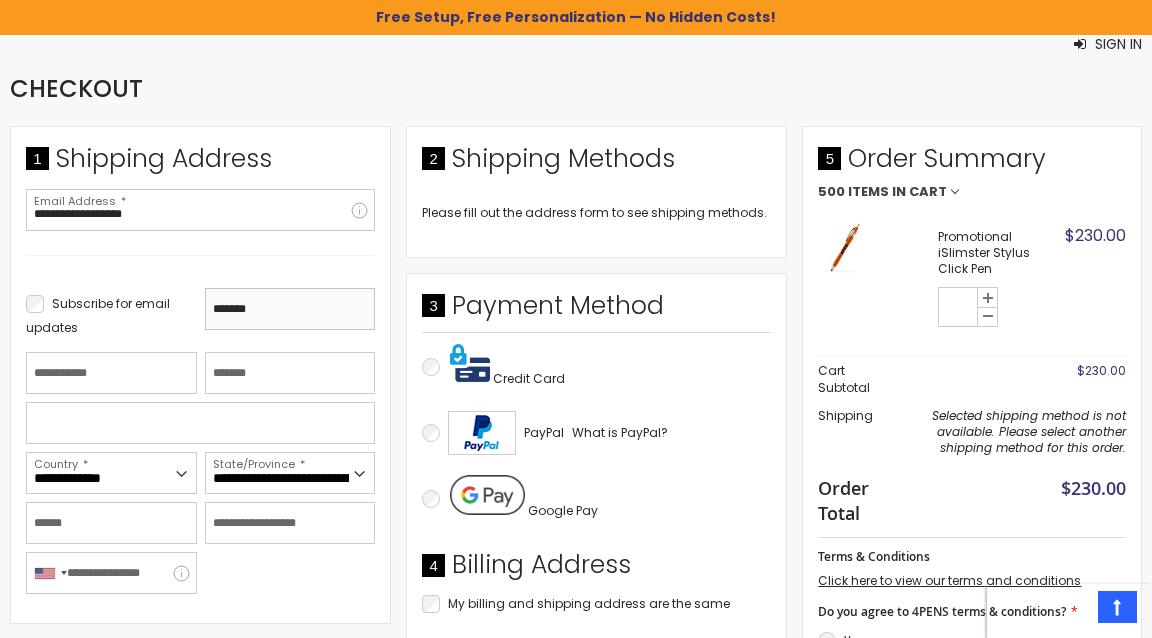 type on "*******" 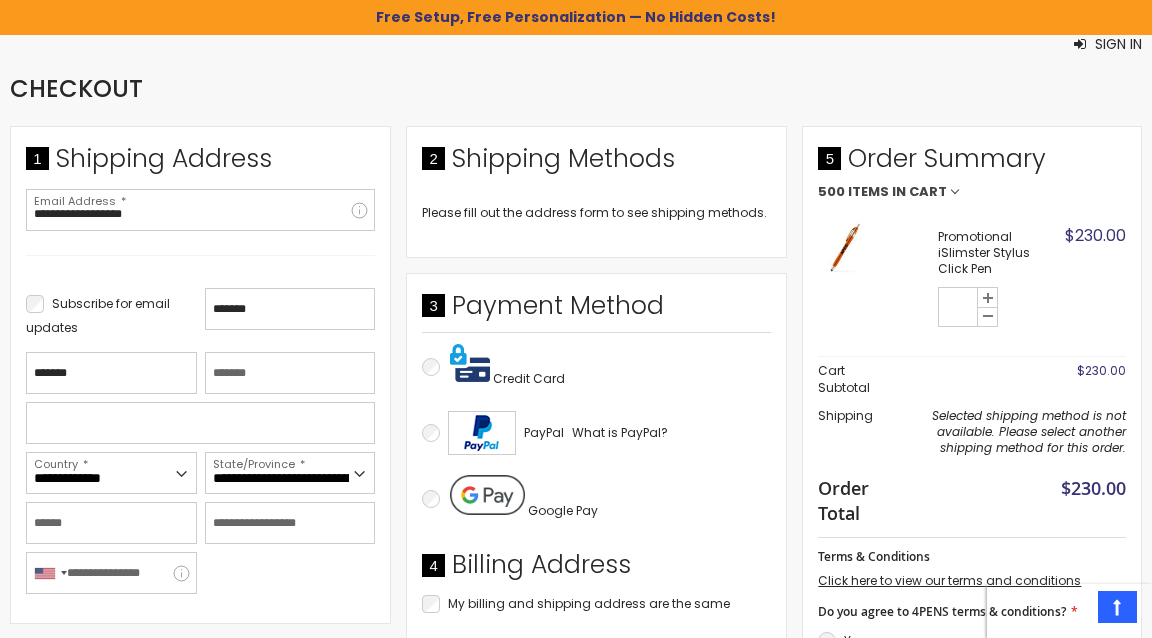 type on "**********" 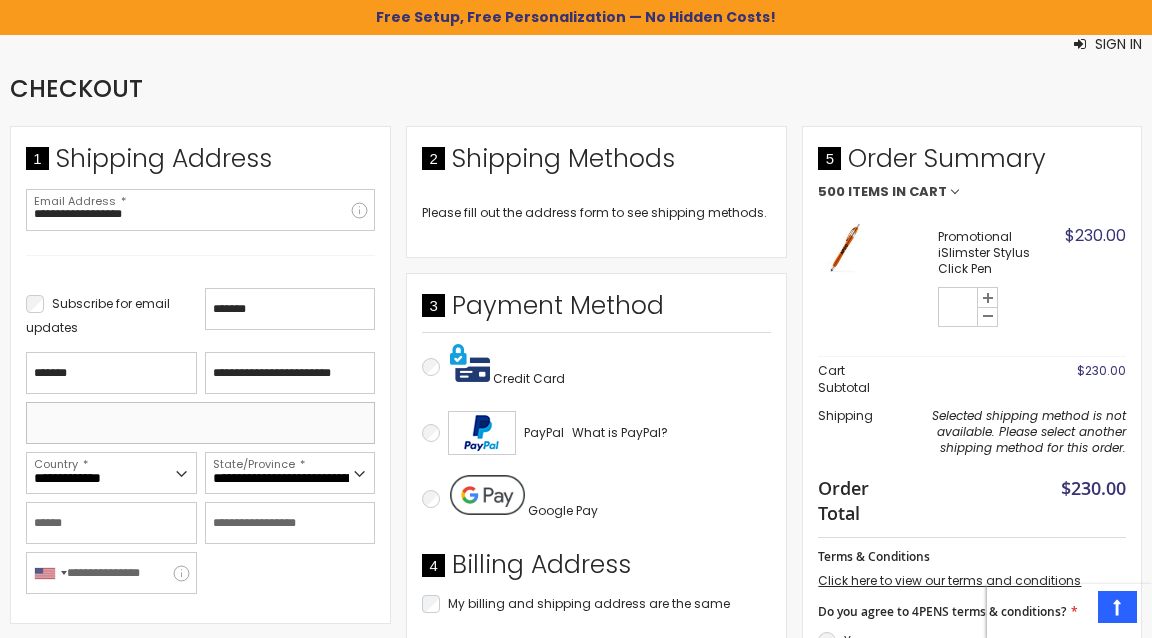 type on "**********" 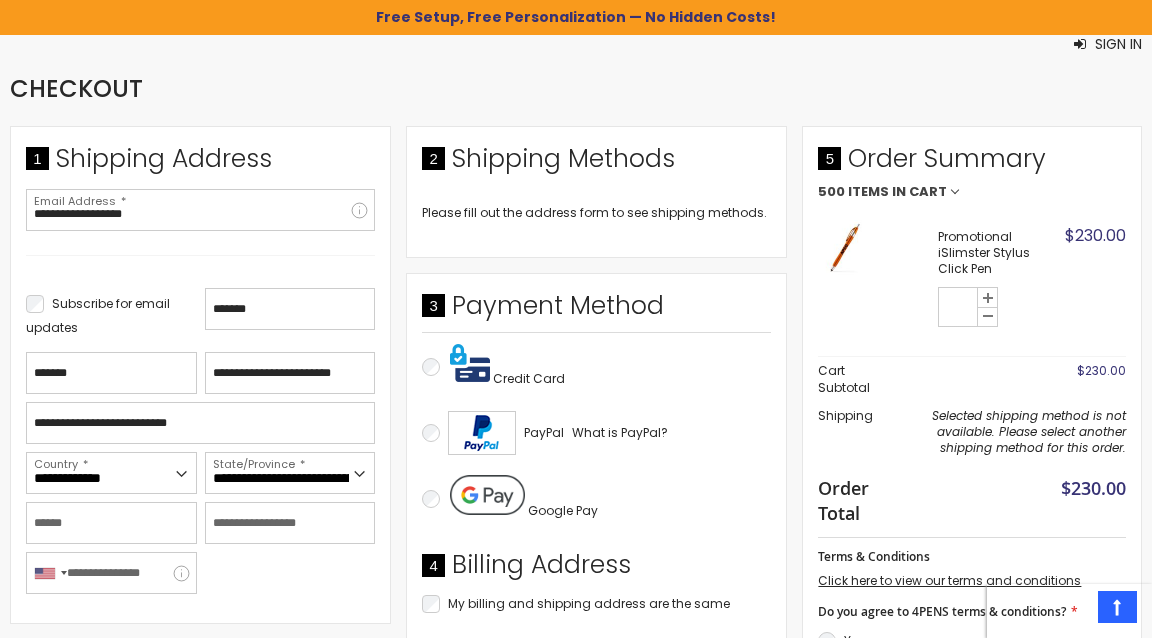 select on "**" 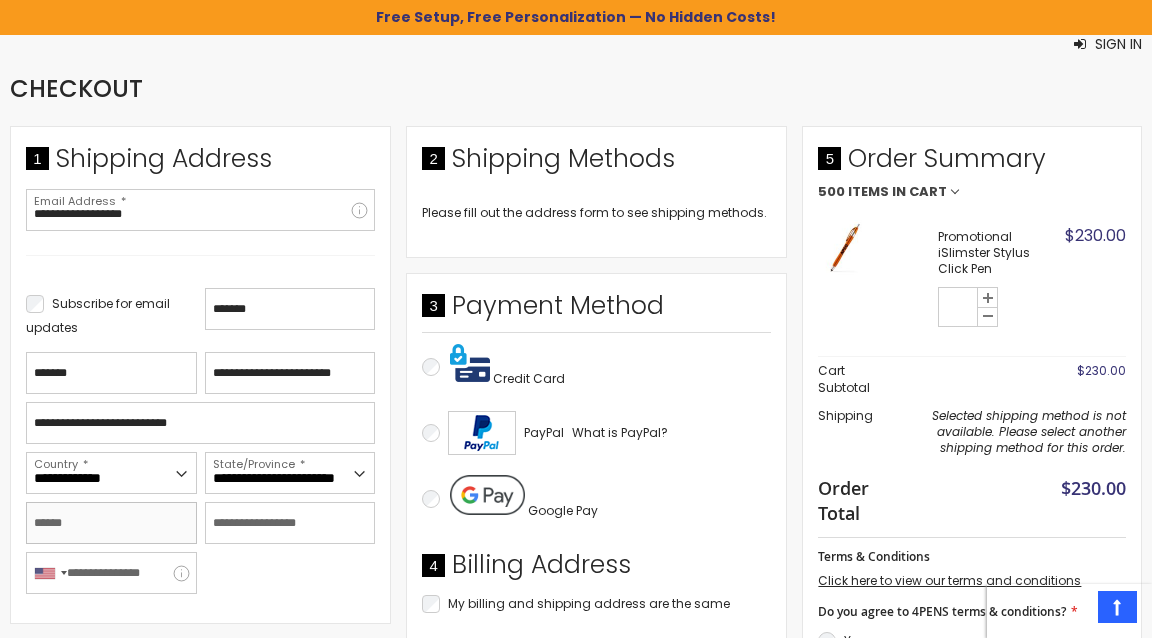 type on "*********" 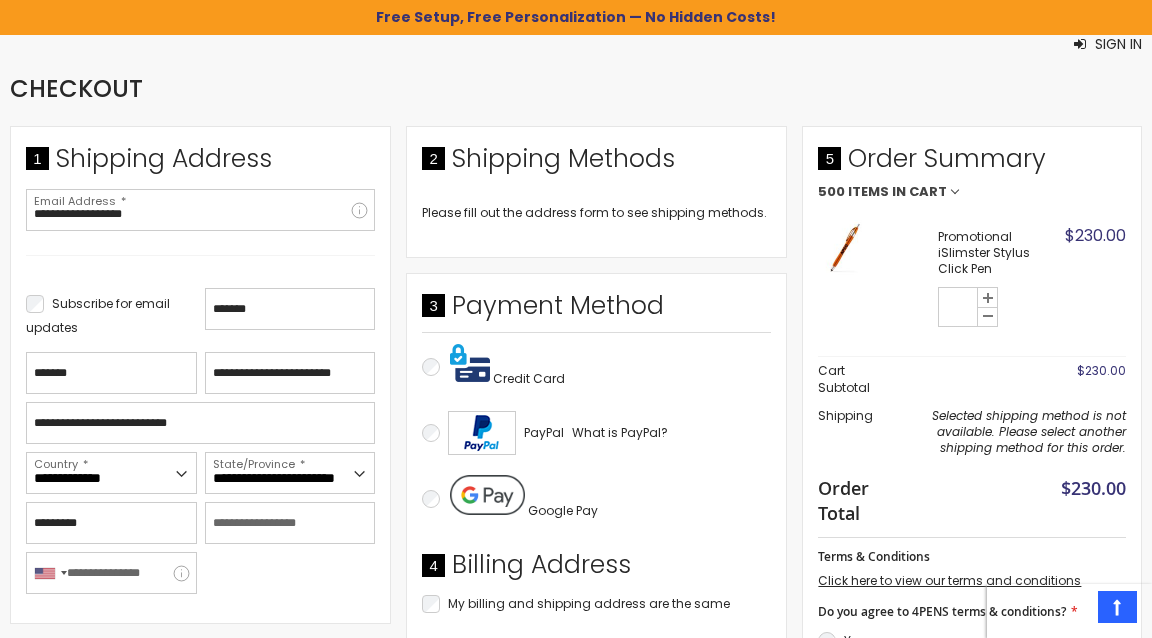 type on "*****" 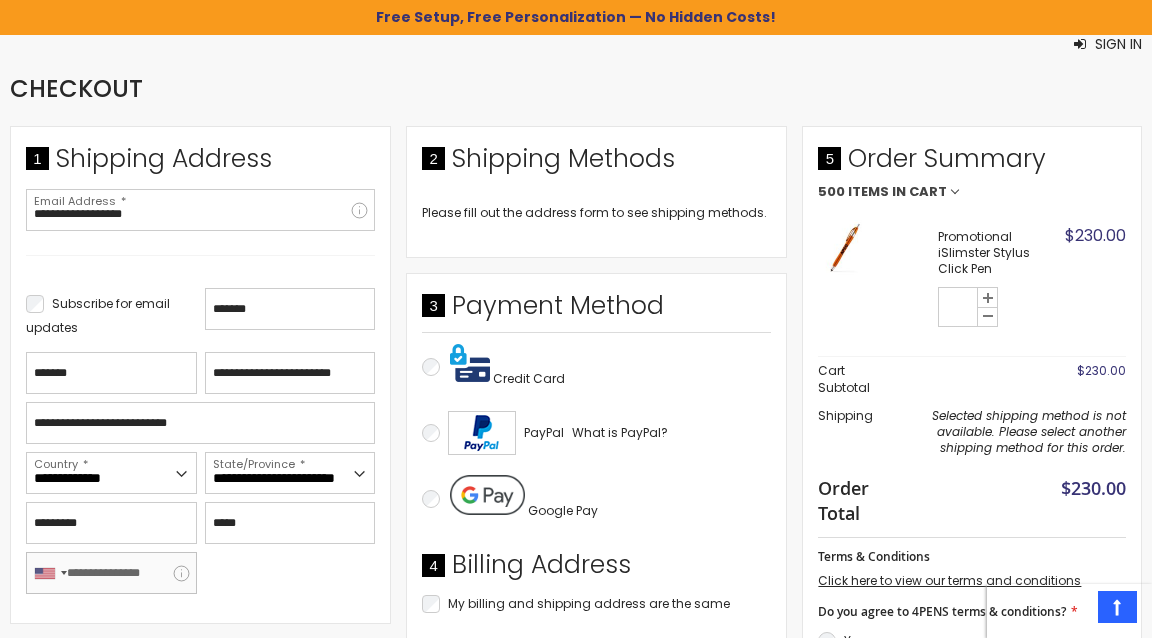 type on "**********" 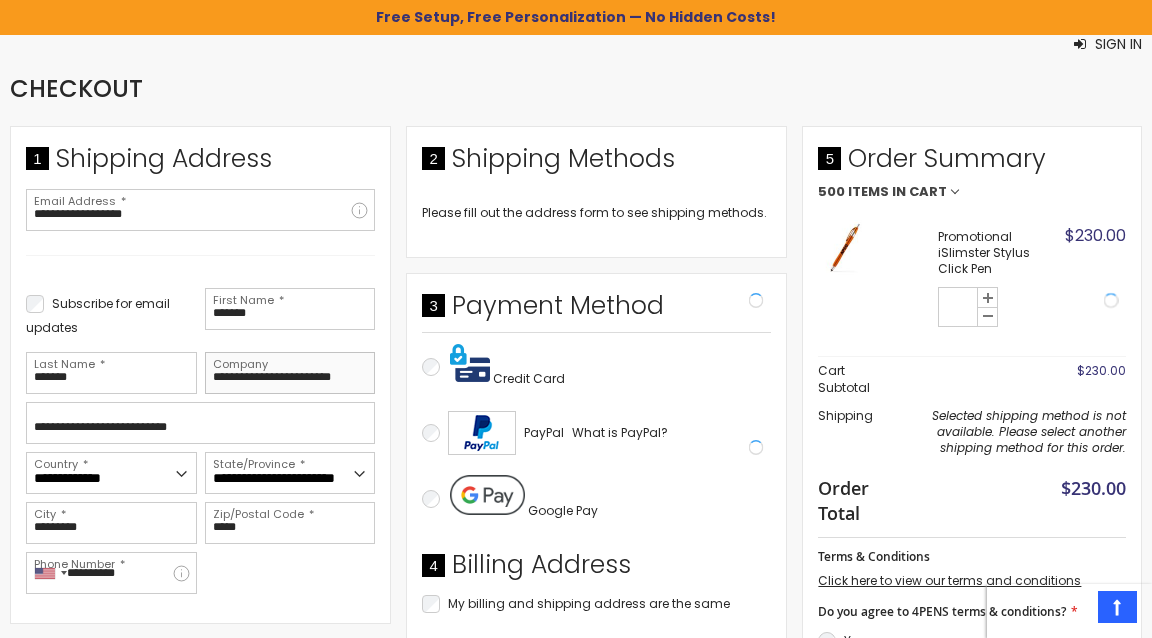 click on "**********" at bounding box center (290, 373) 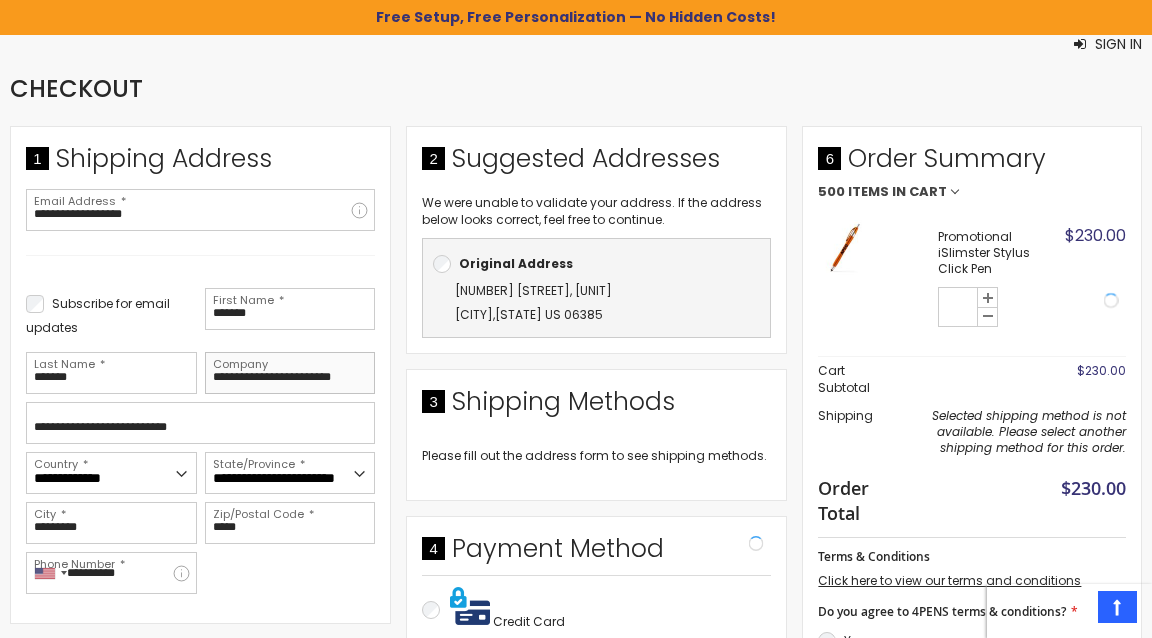 click on "**********" at bounding box center (290, 373) 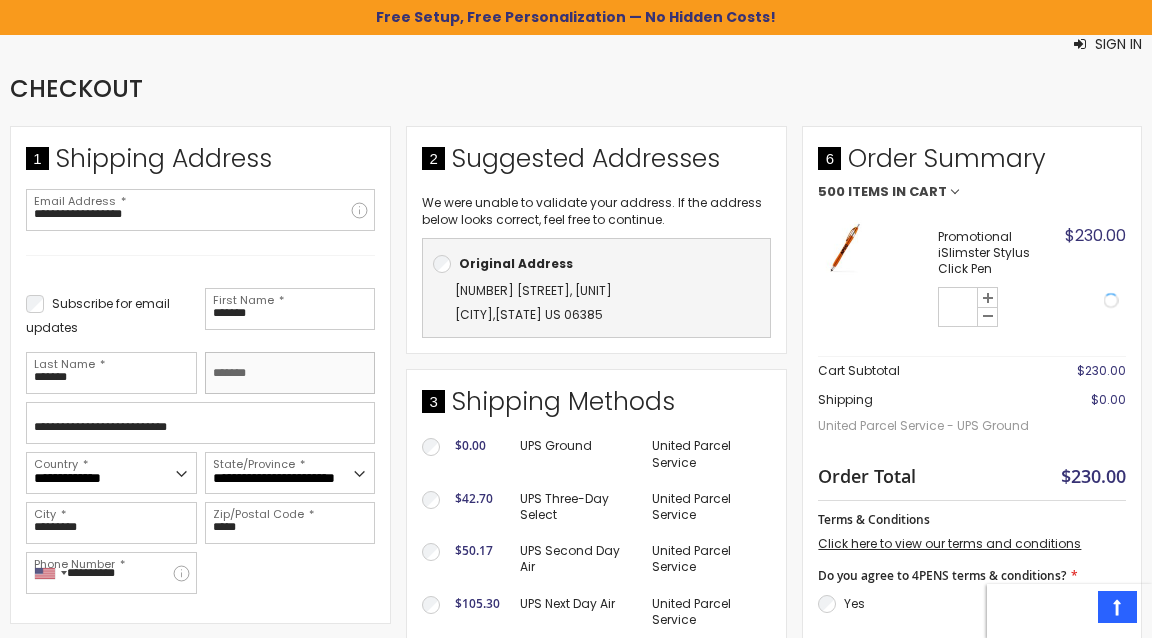 type 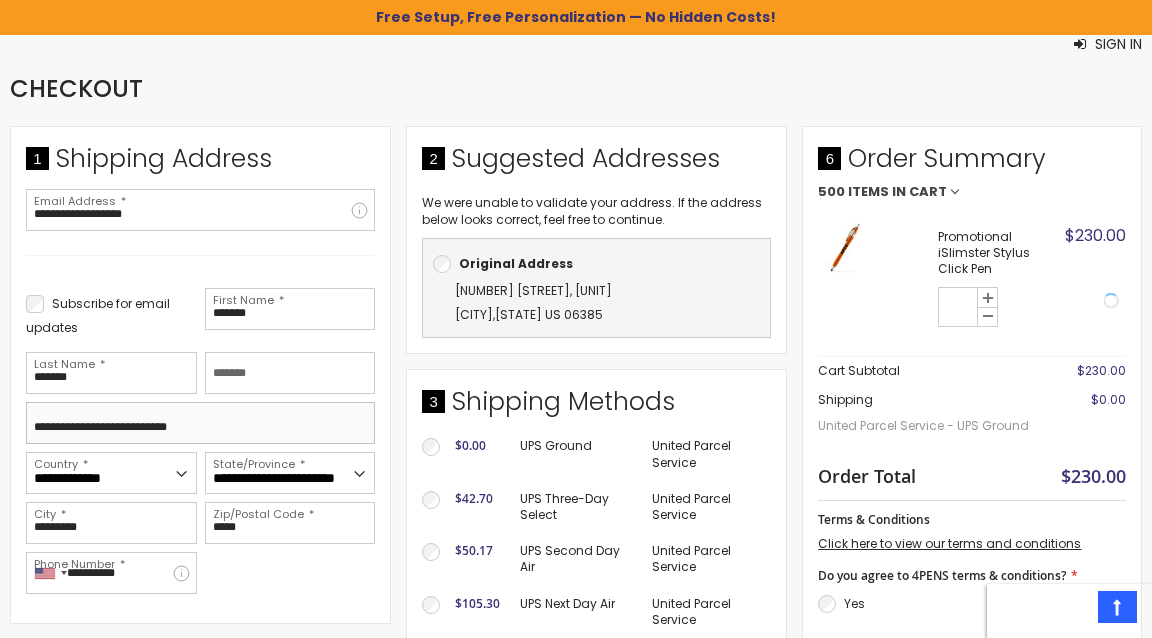 click on "**********" at bounding box center (200, 423) 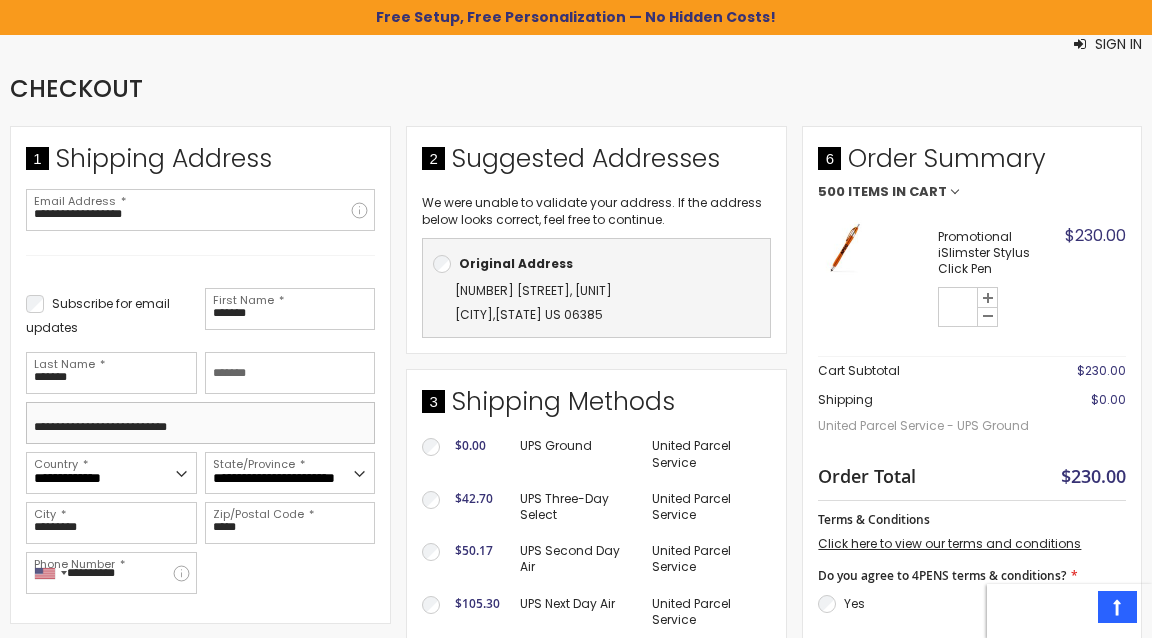 click on "**********" at bounding box center (200, 423) 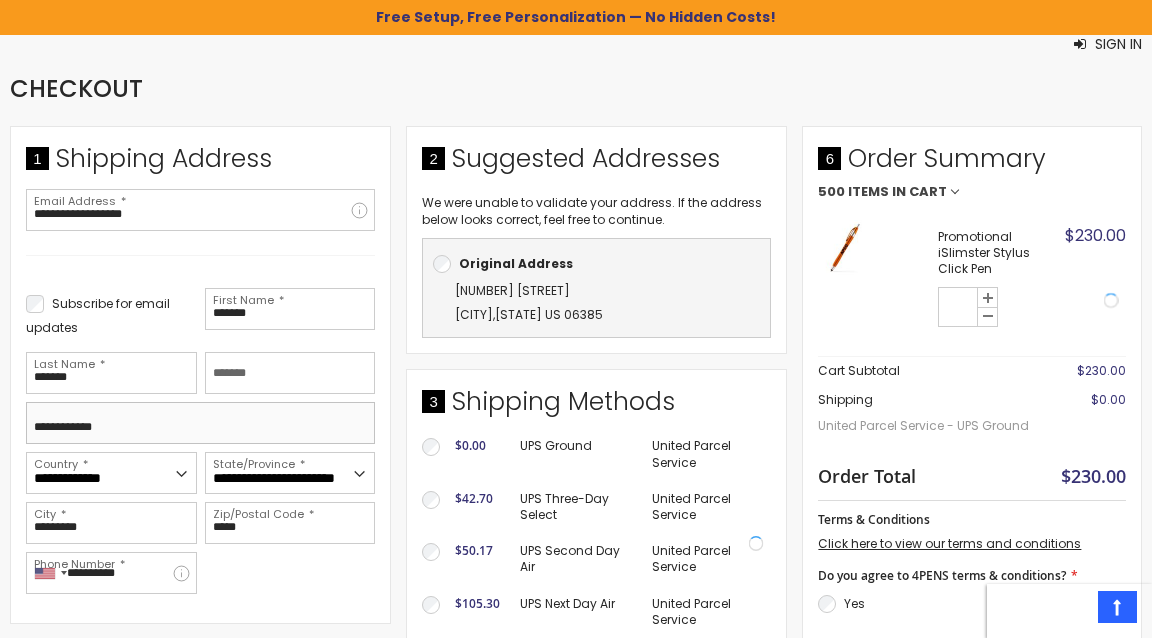 scroll, scrollTop: 472, scrollLeft: 0, axis: vertical 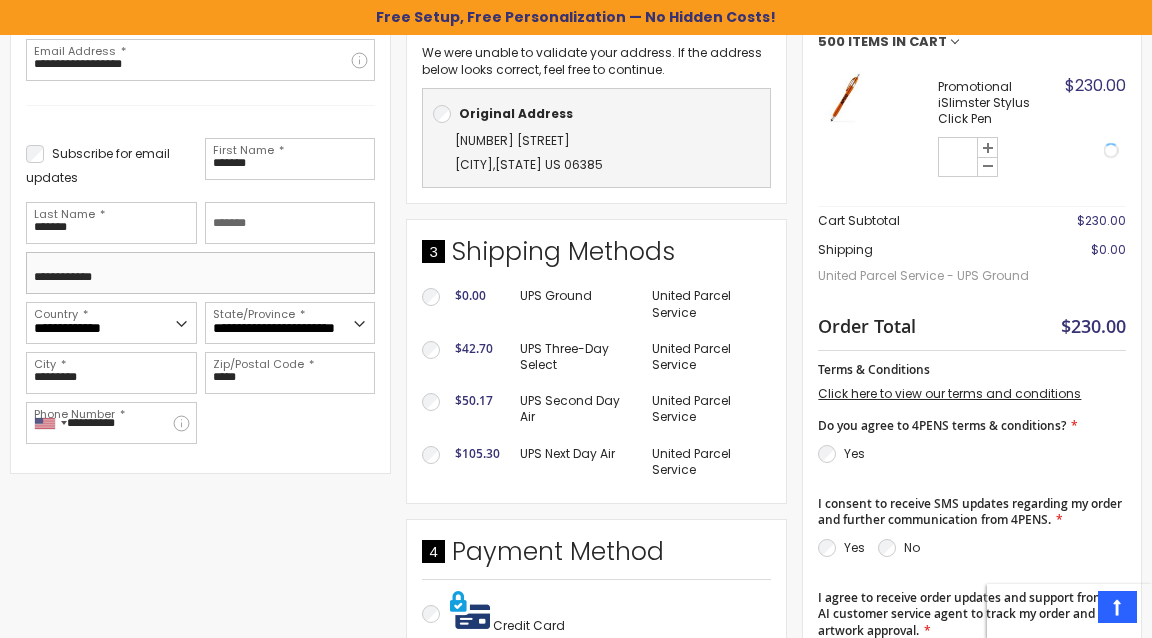 type on "**********" 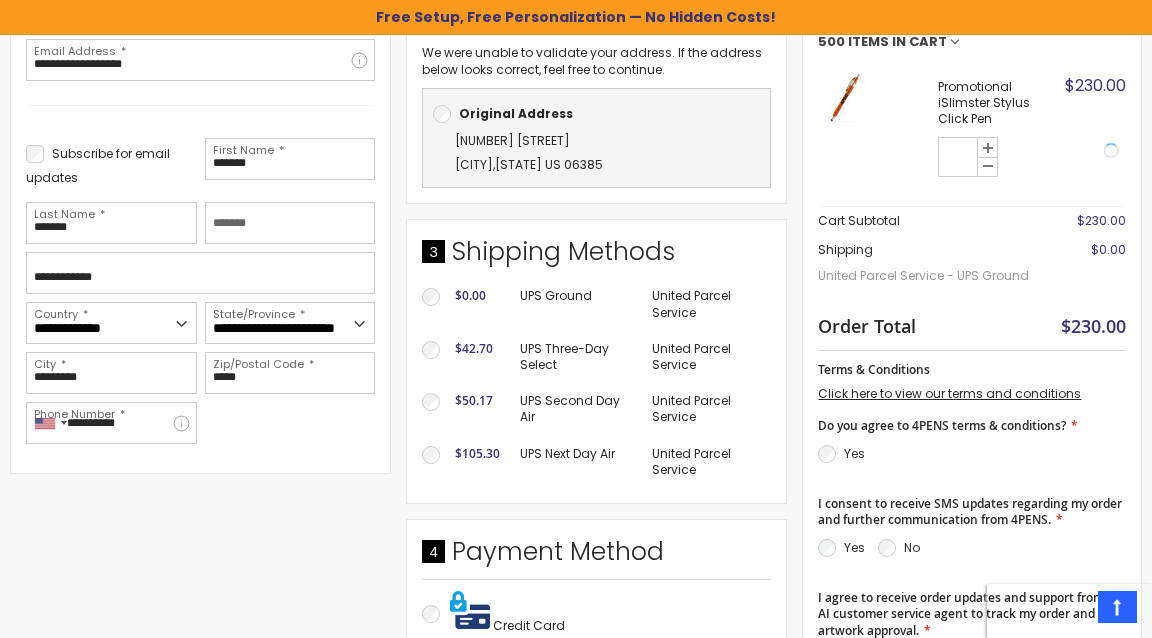 click on "**********" at bounding box center (406, 458) 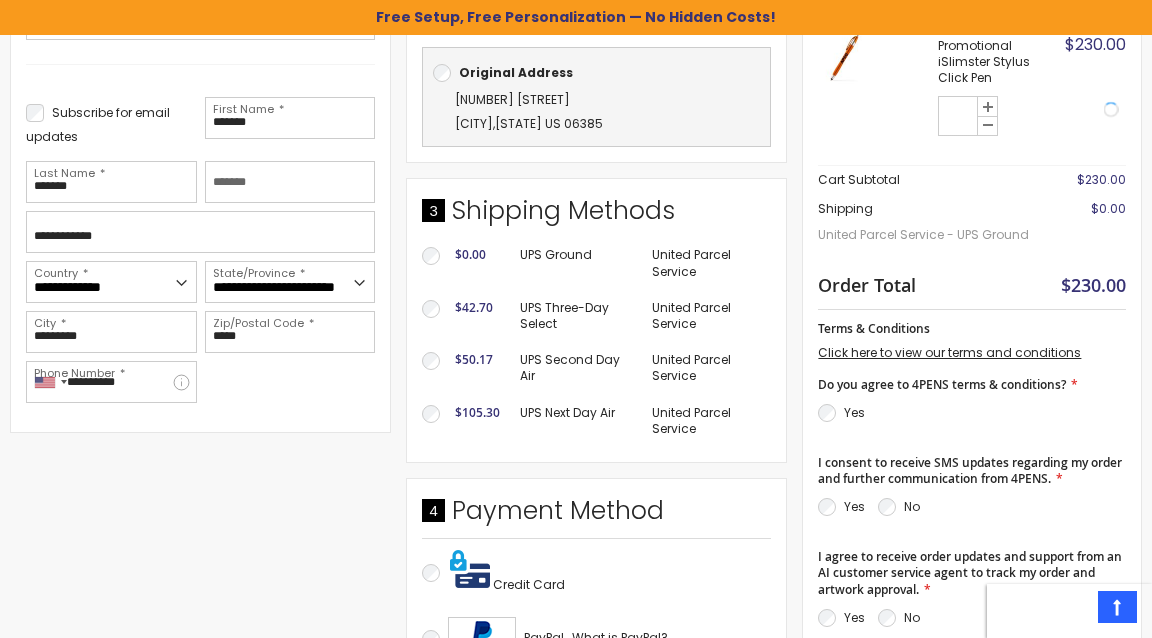 scroll, scrollTop: 619, scrollLeft: 0, axis: vertical 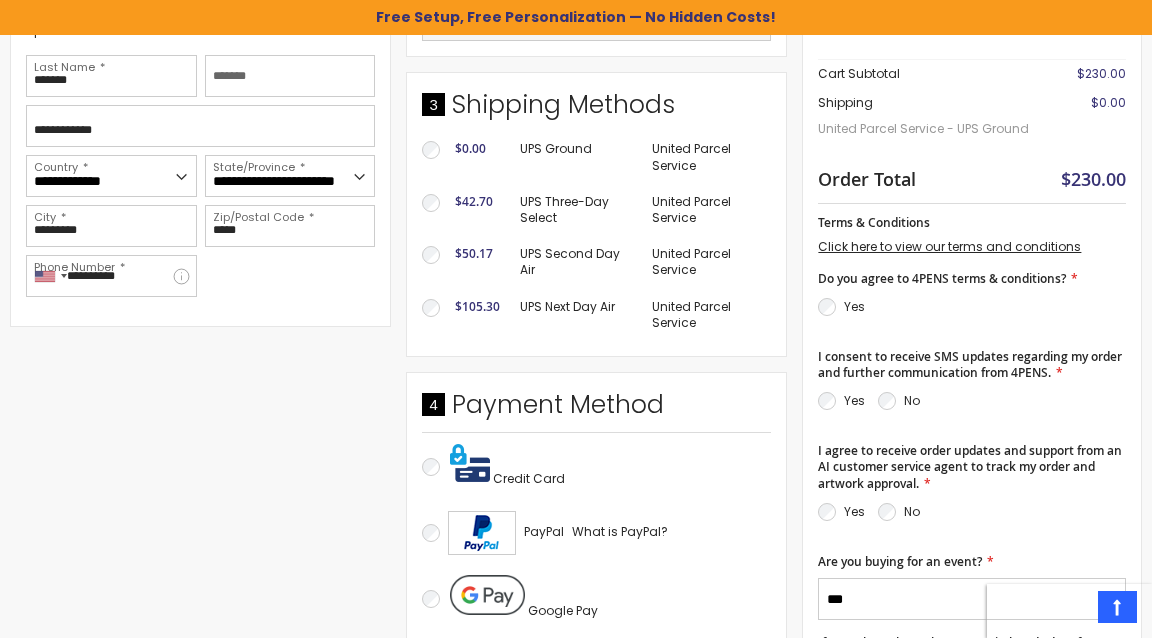 click on "Yes" at bounding box center [841, 512] 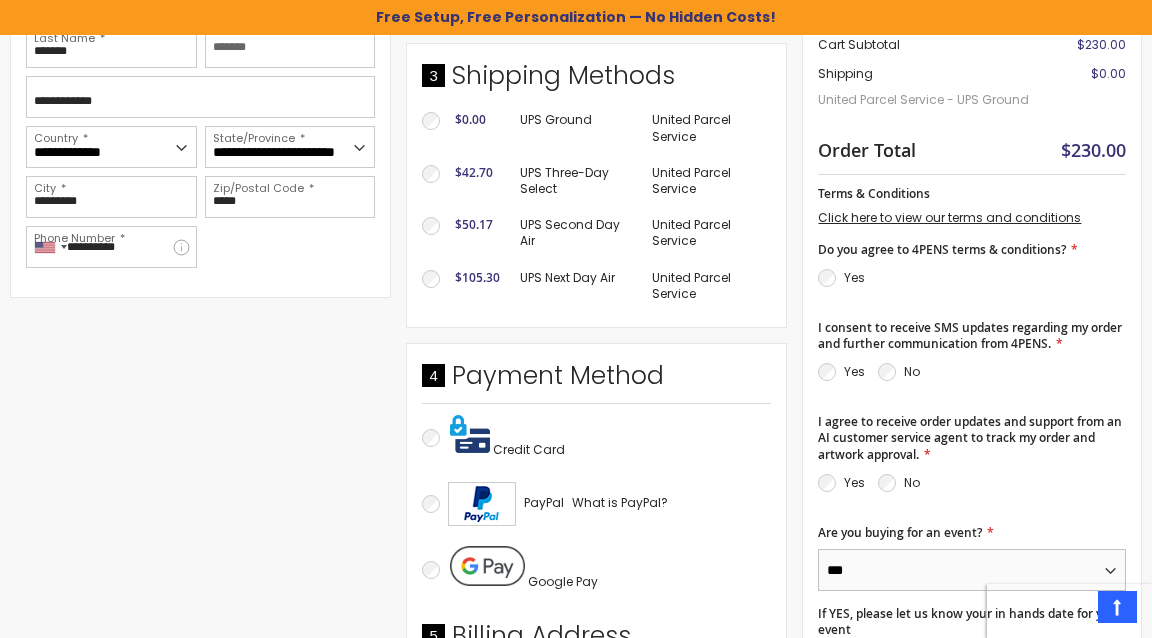 click on "*** **" at bounding box center [972, 570] 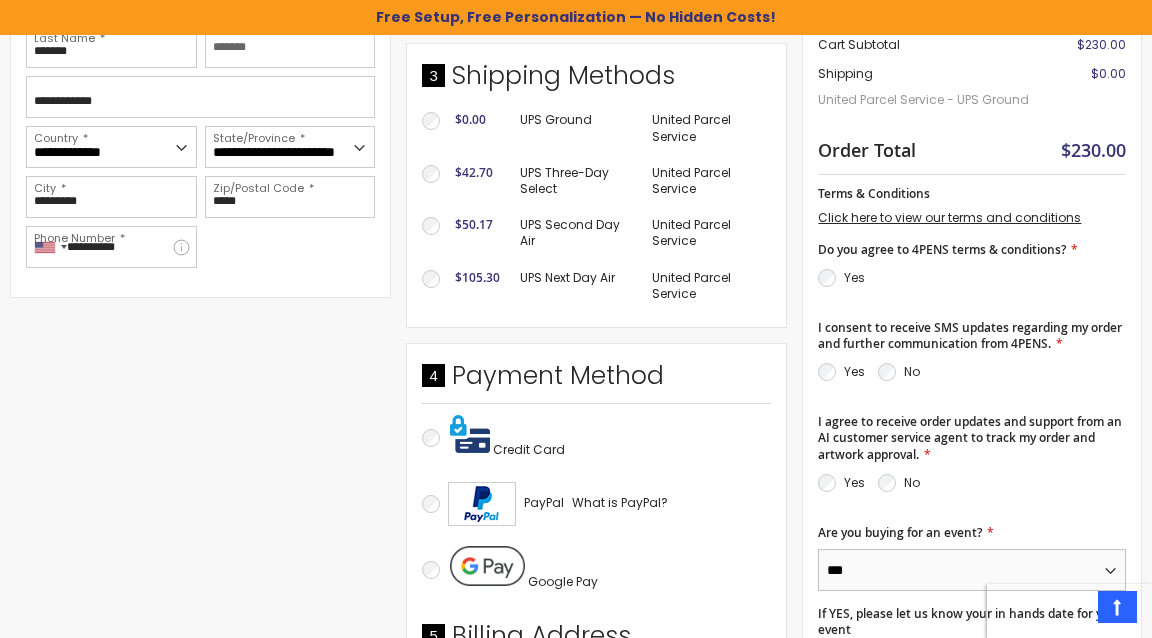 select on "*" 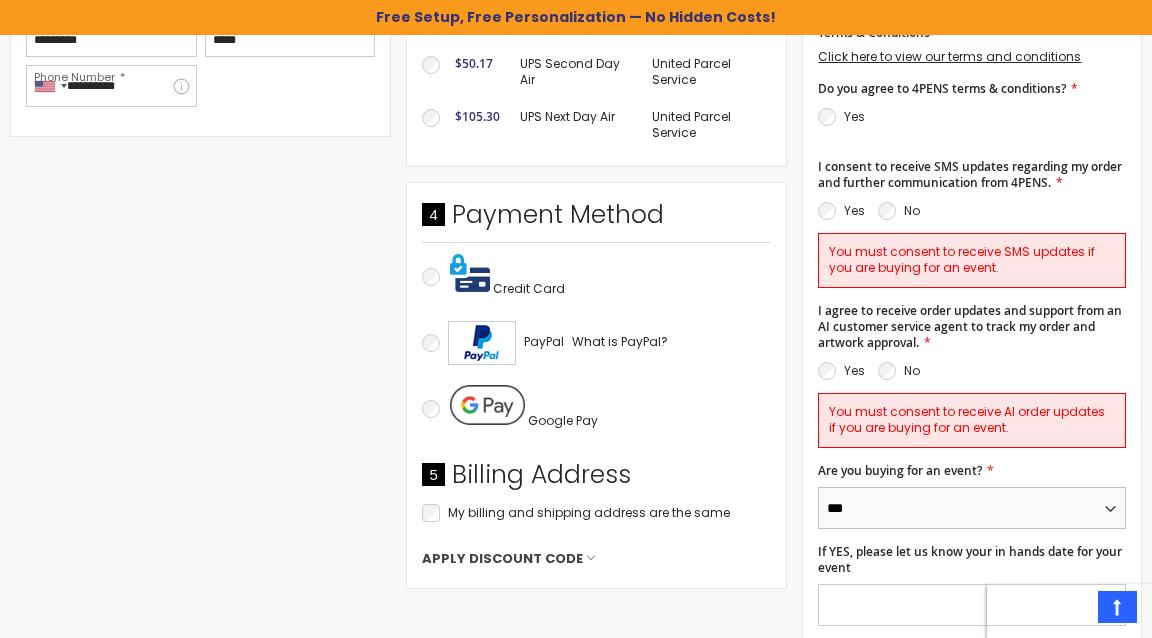 scroll, scrollTop: 959, scrollLeft: 0, axis: vertical 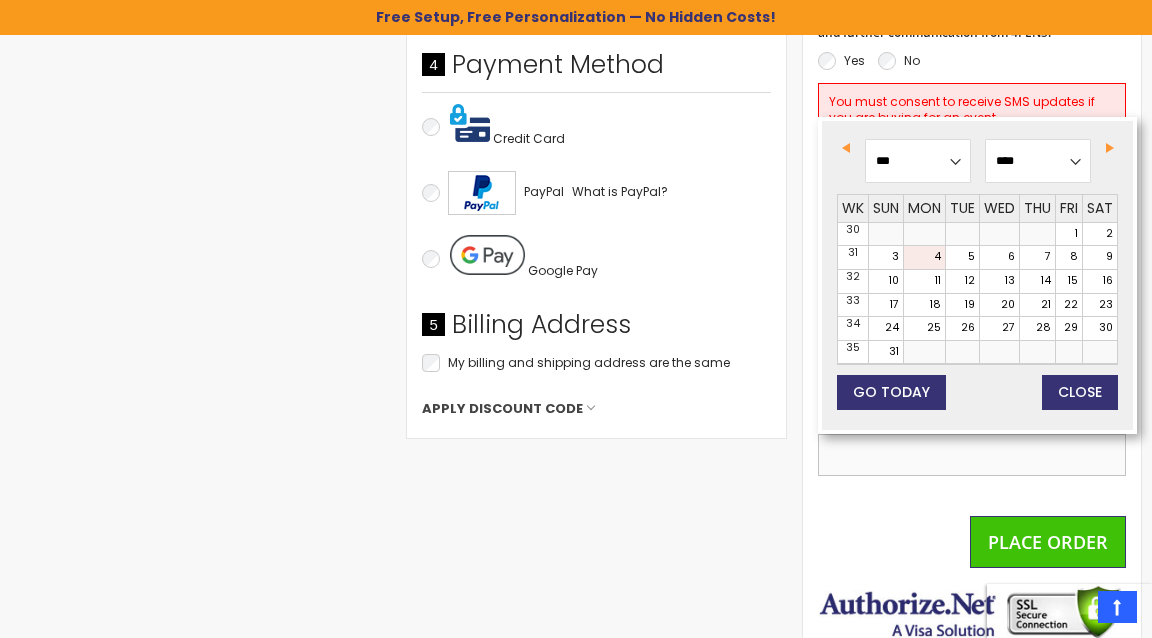 click on "If YES, please let us know your in hands date for your event" at bounding box center (972, 455) 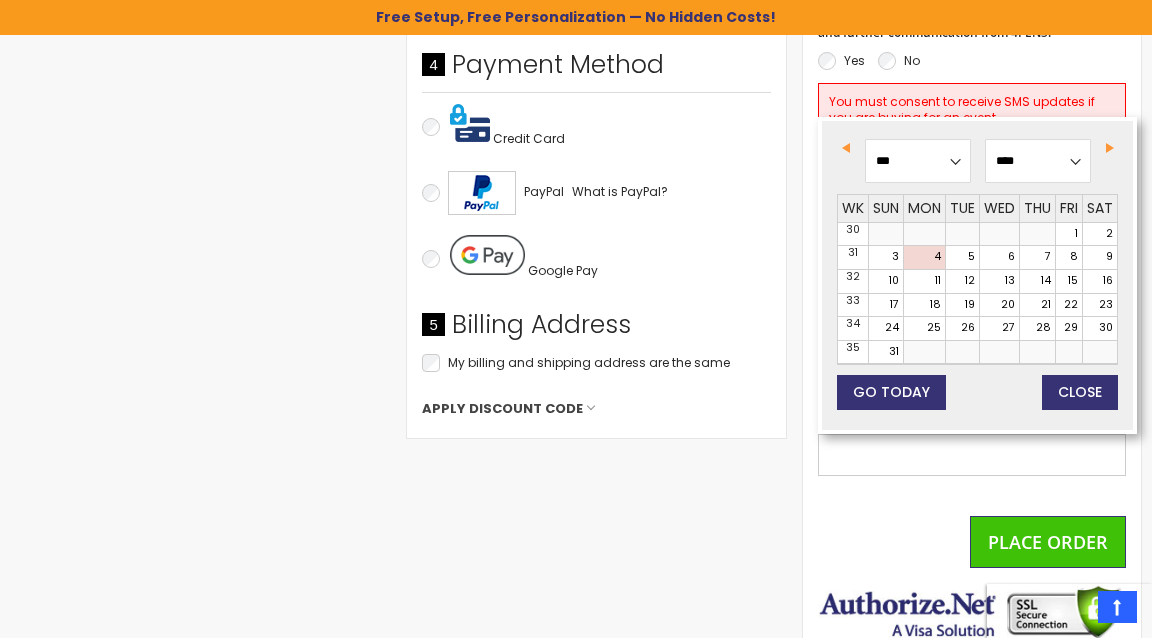 click on "Next" at bounding box center [1110, 148] 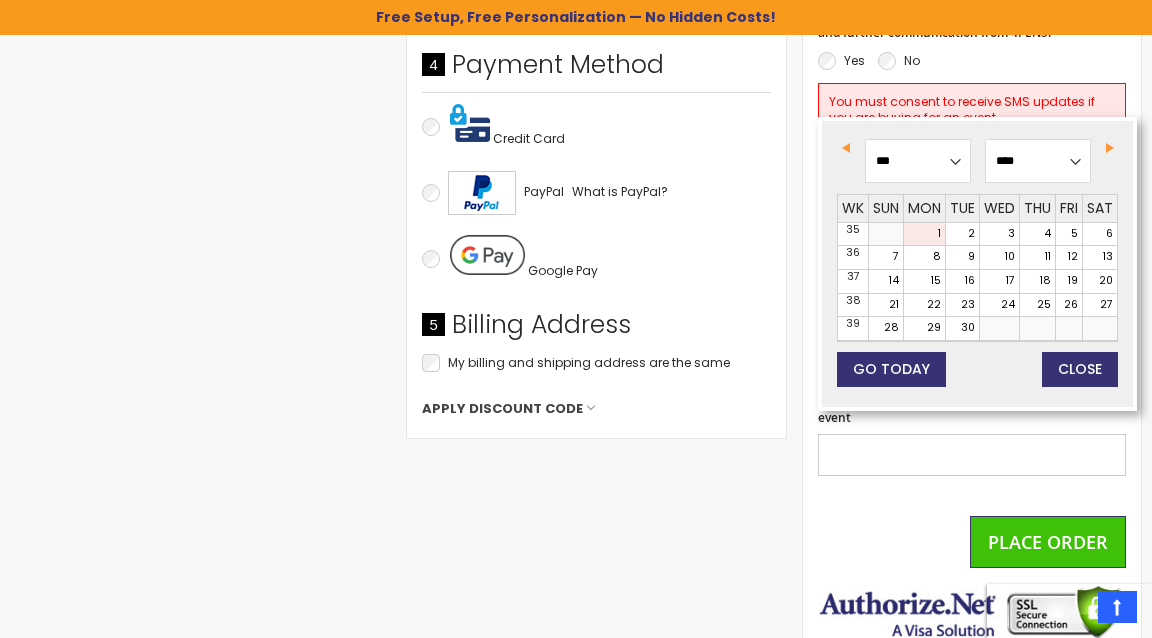 click on "1" at bounding box center [924, 234] 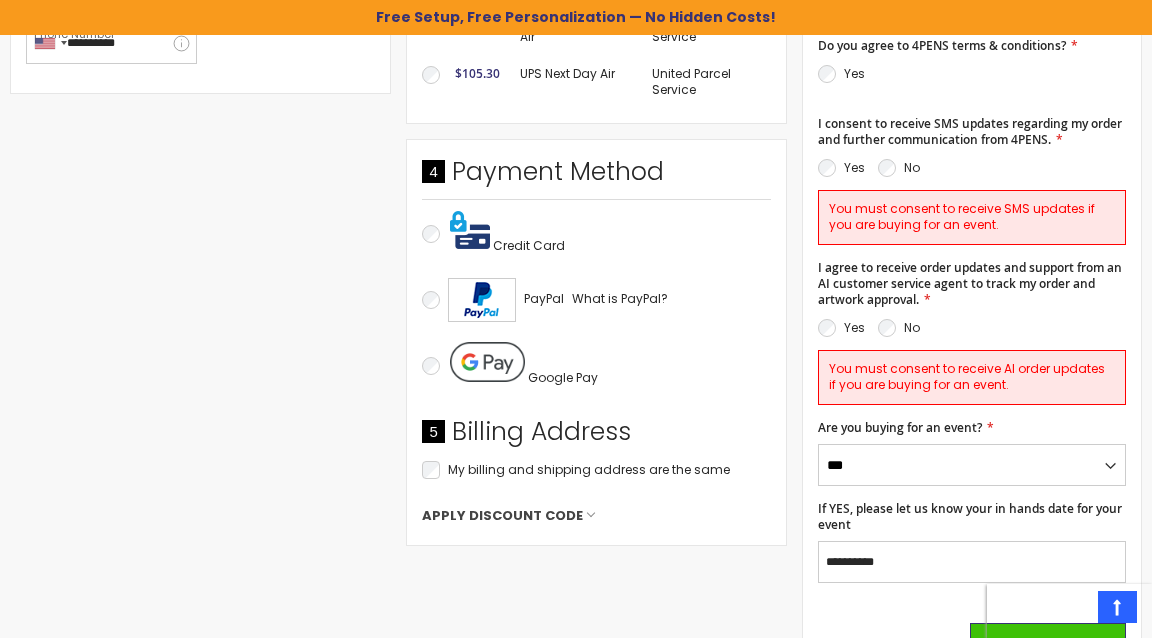 scroll, scrollTop: 829, scrollLeft: 0, axis: vertical 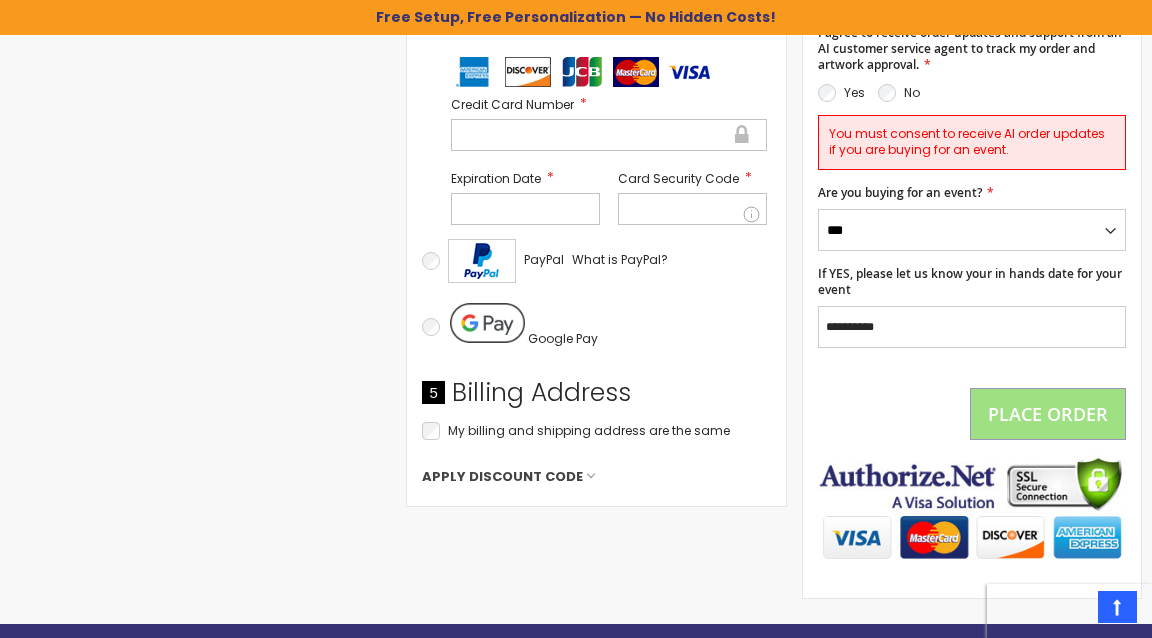 click at bounding box center (609, 135) 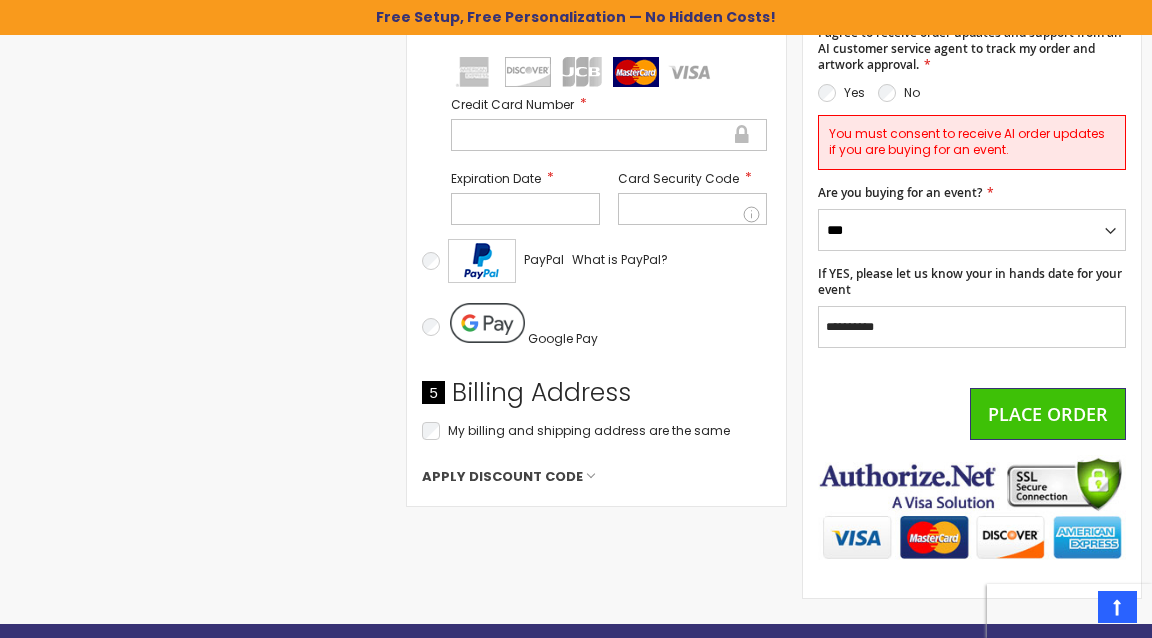 click on "Place Order" at bounding box center (972, 414) 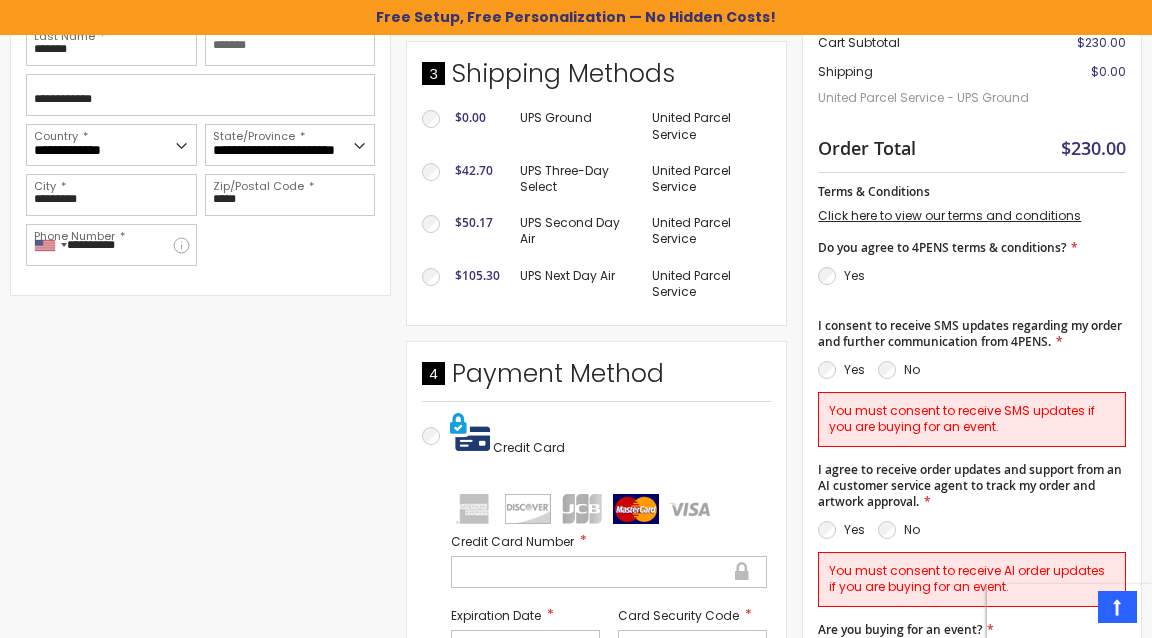 scroll, scrollTop: 1016, scrollLeft: 0, axis: vertical 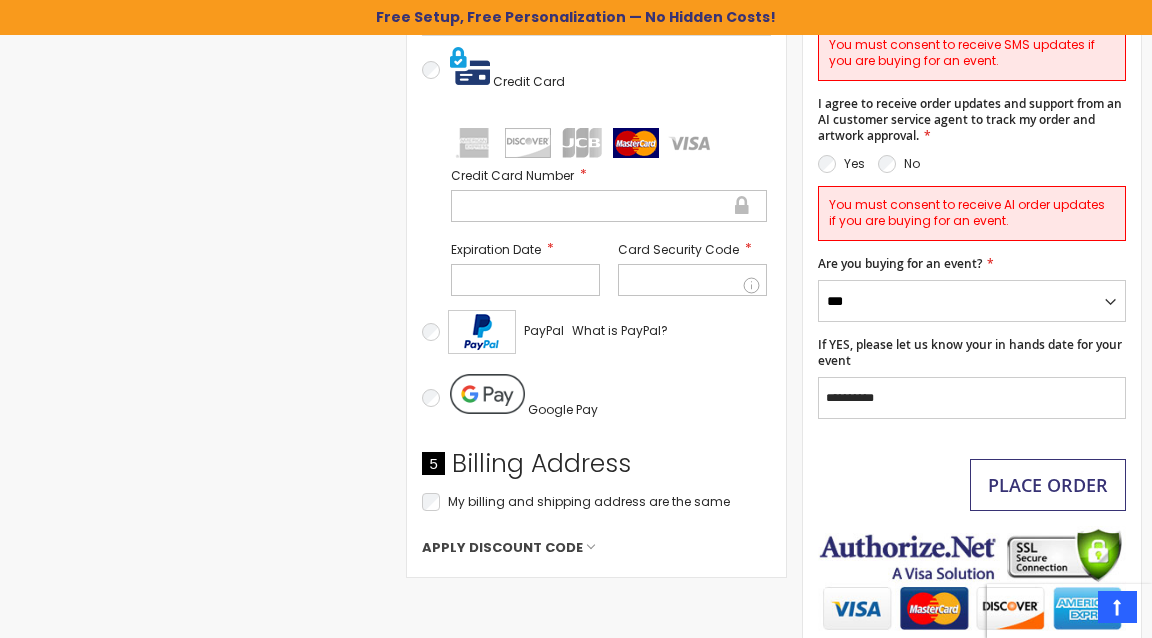 click on "Place Order" at bounding box center (1048, 485) 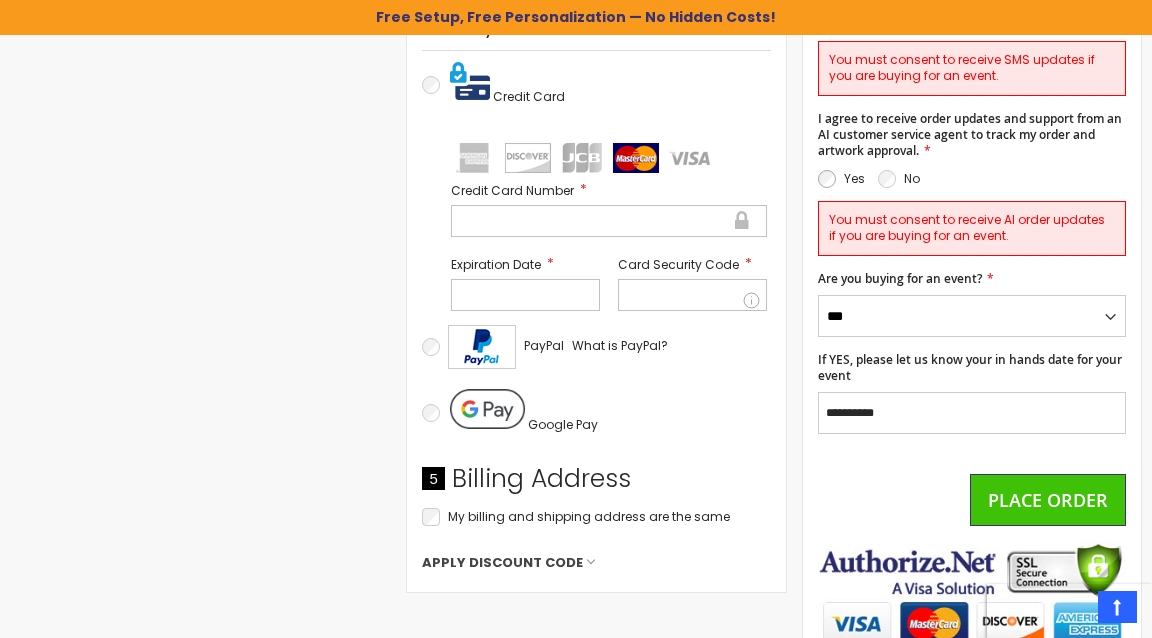 scroll, scrollTop: 978, scrollLeft: 0, axis: vertical 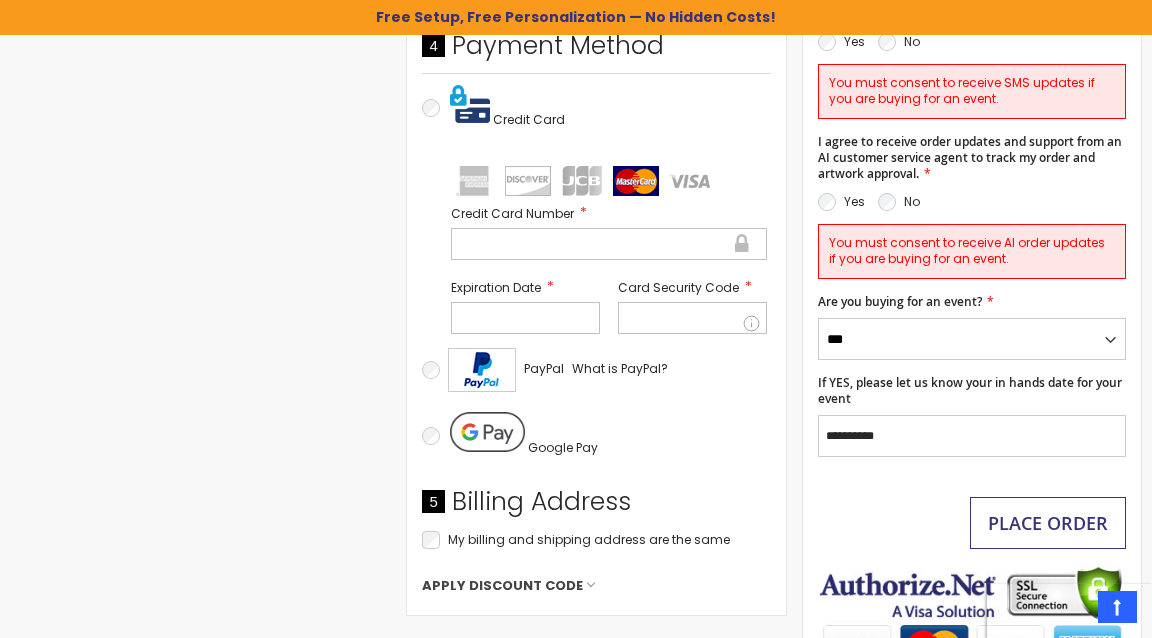 click on "Place Order" at bounding box center [1048, 523] 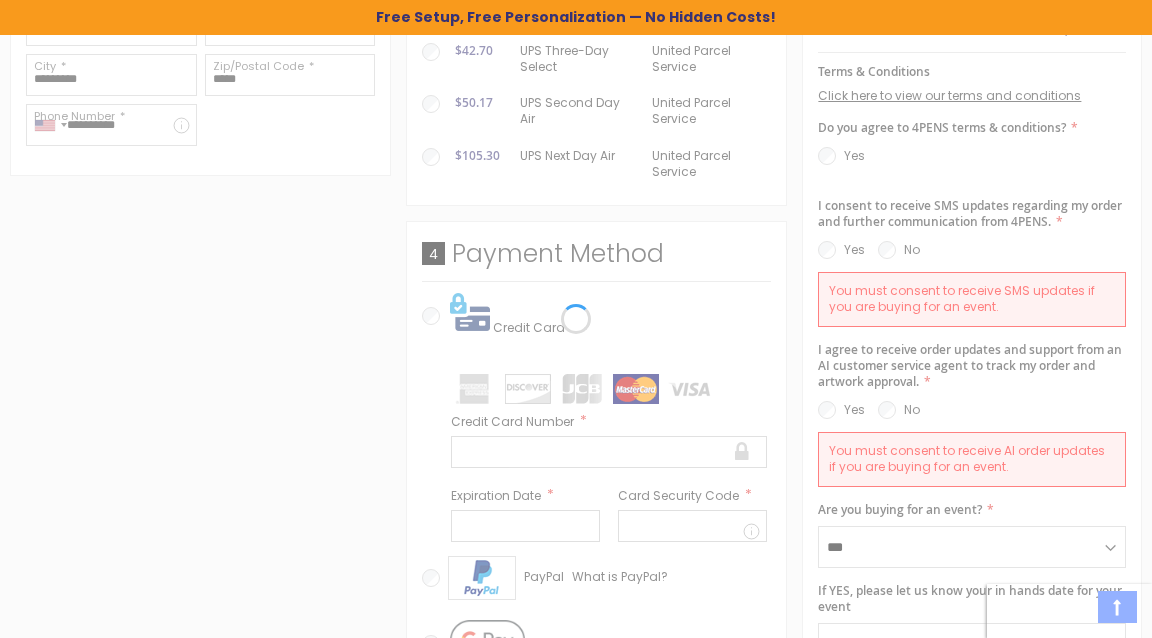 scroll, scrollTop: 775, scrollLeft: 0, axis: vertical 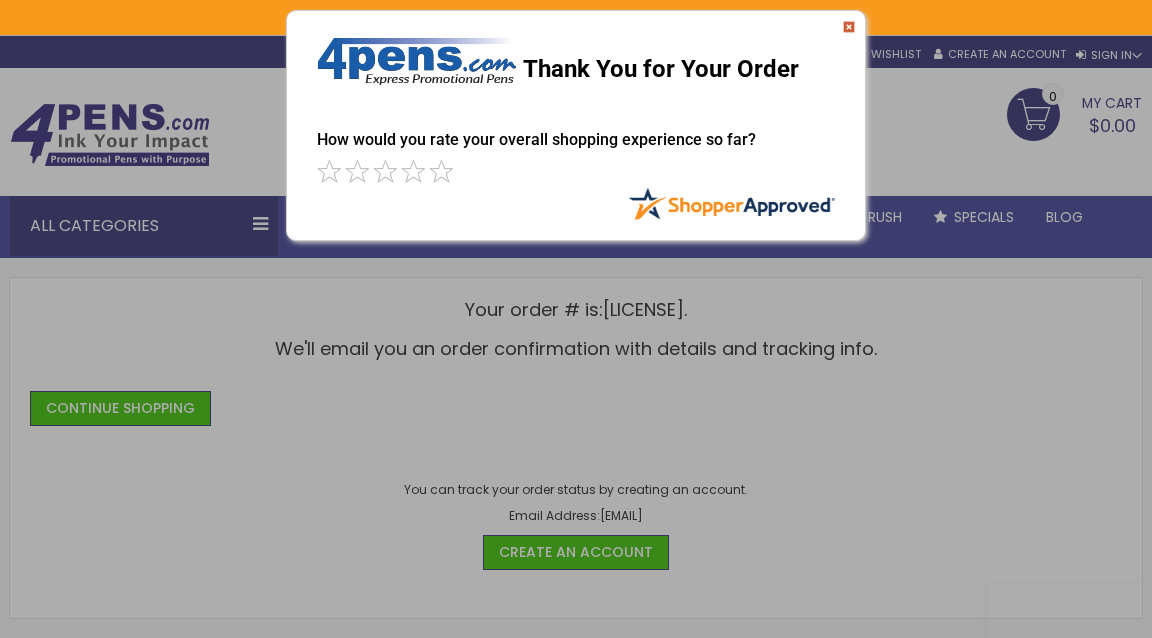 click at bounding box center [849, 27] 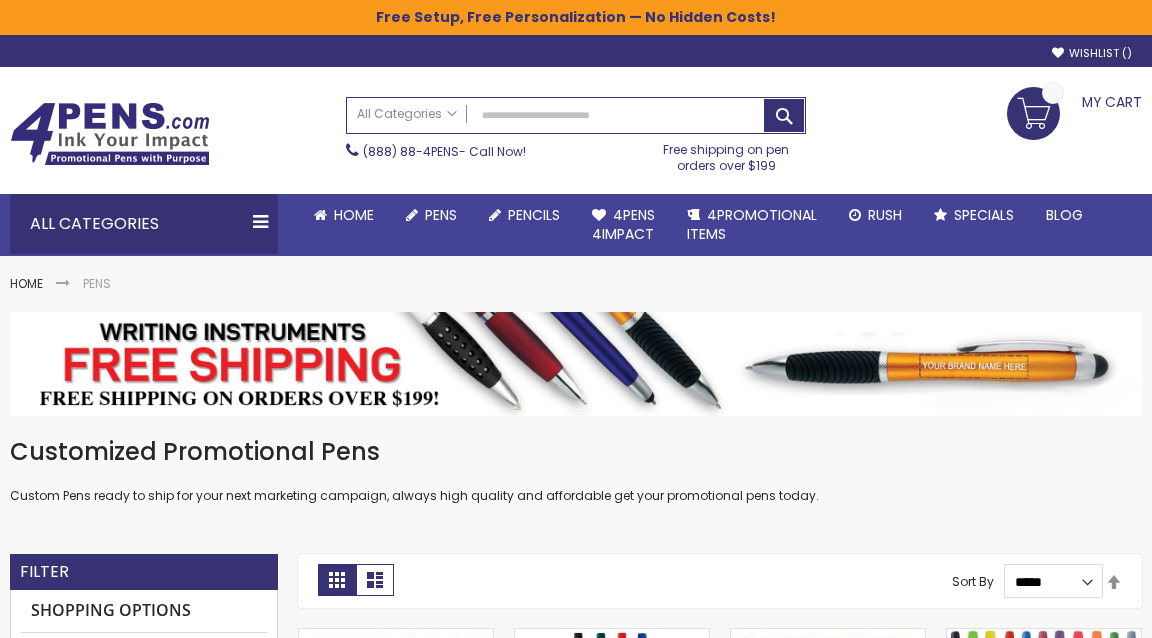 click on "Pens" 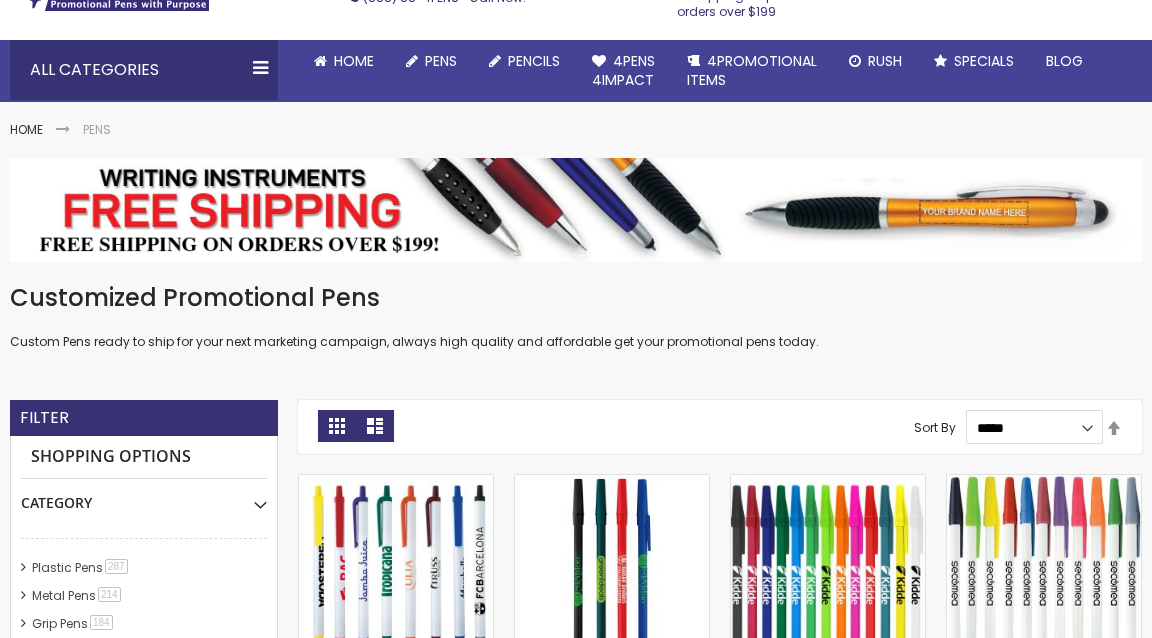scroll, scrollTop: 553, scrollLeft: 0, axis: vertical 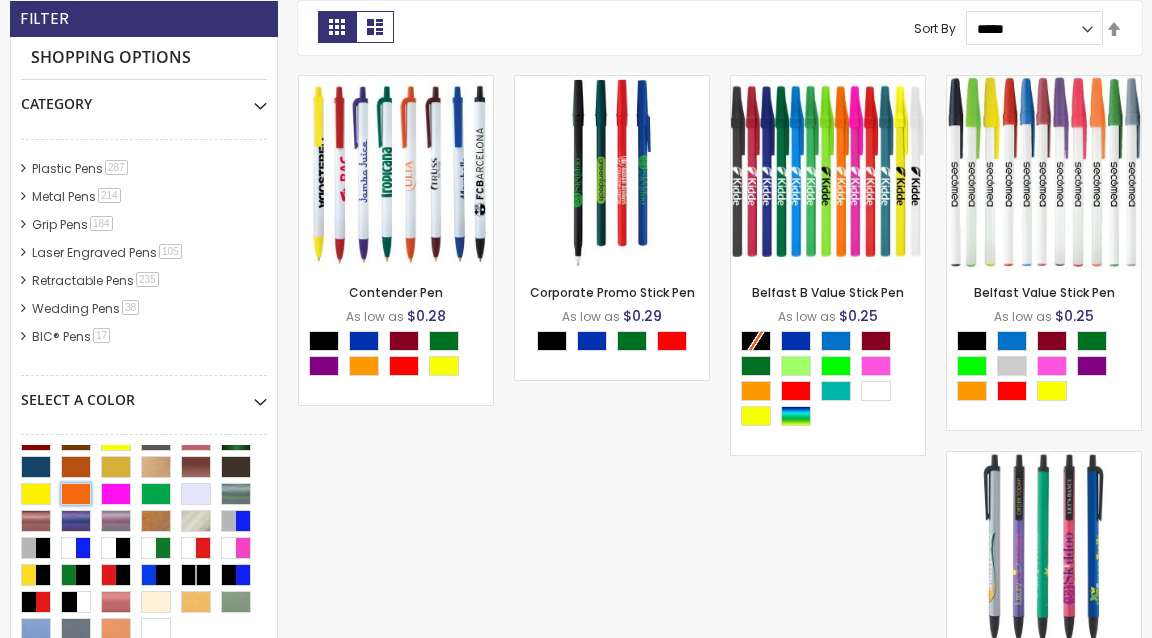 drag, startPoint x: 108, startPoint y: 488, endPoint x: 344, endPoint y: 506, distance: 236.68544 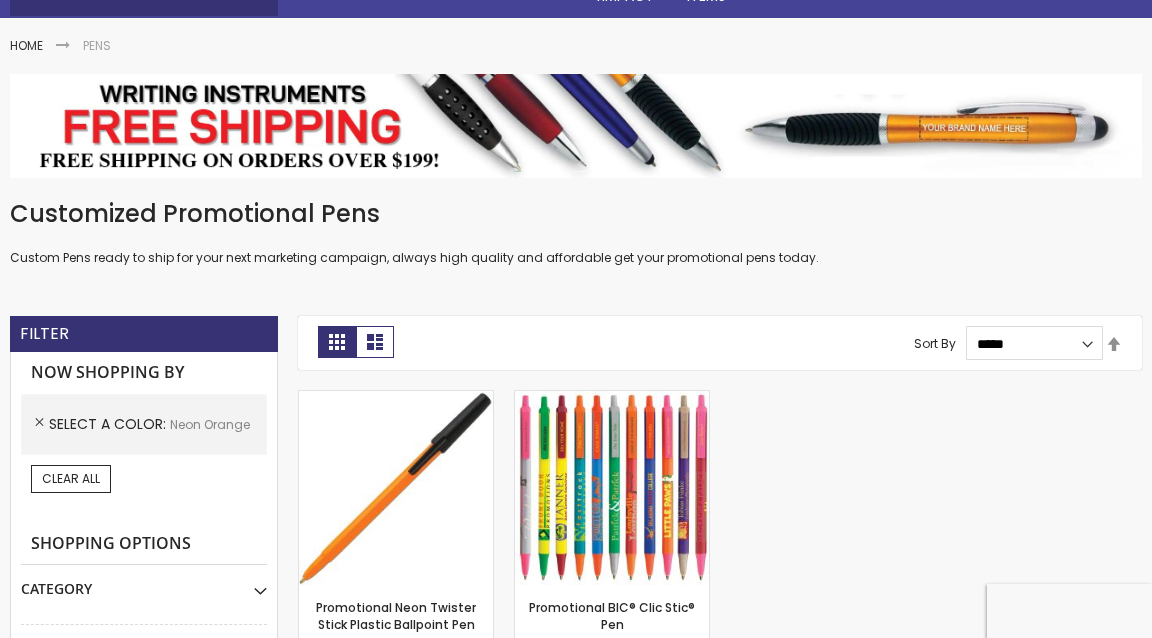 scroll, scrollTop: 275, scrollLeft: 0, axis: vertical 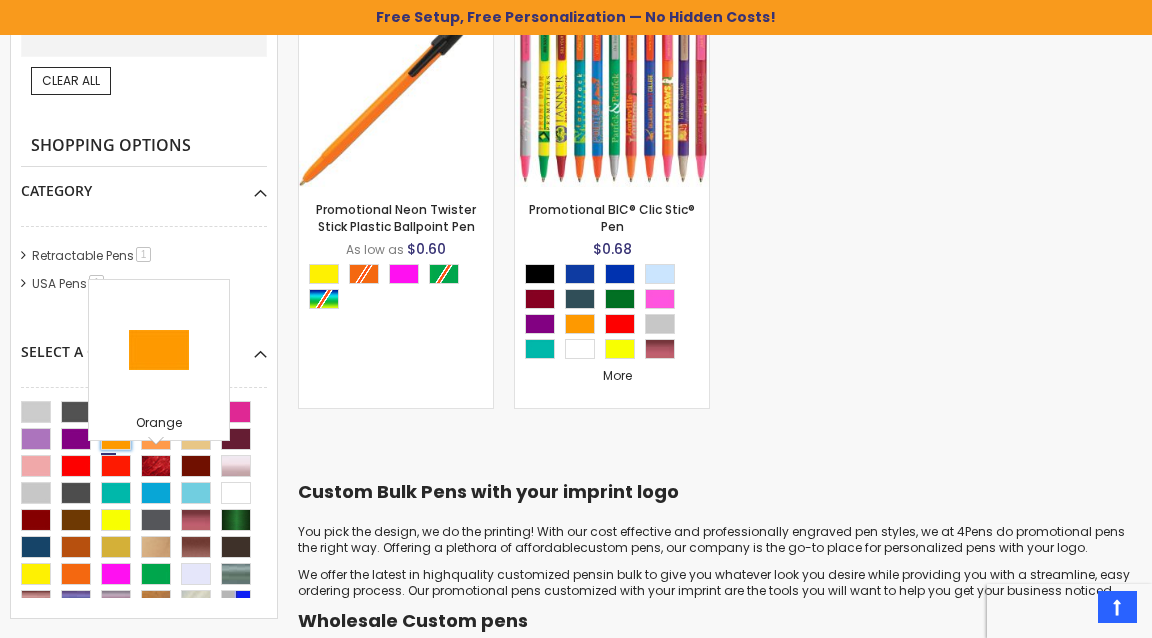 click at bounding box center (116, 439) 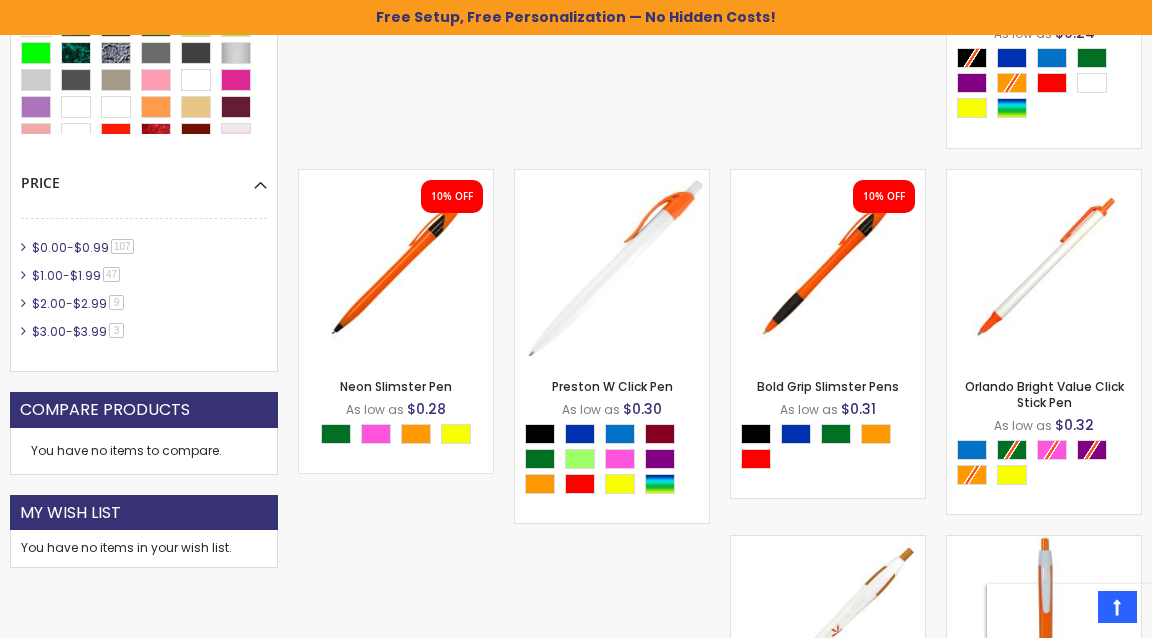 scroll, scrollTop: 1237, scrollLeft: 0, axis: vertical 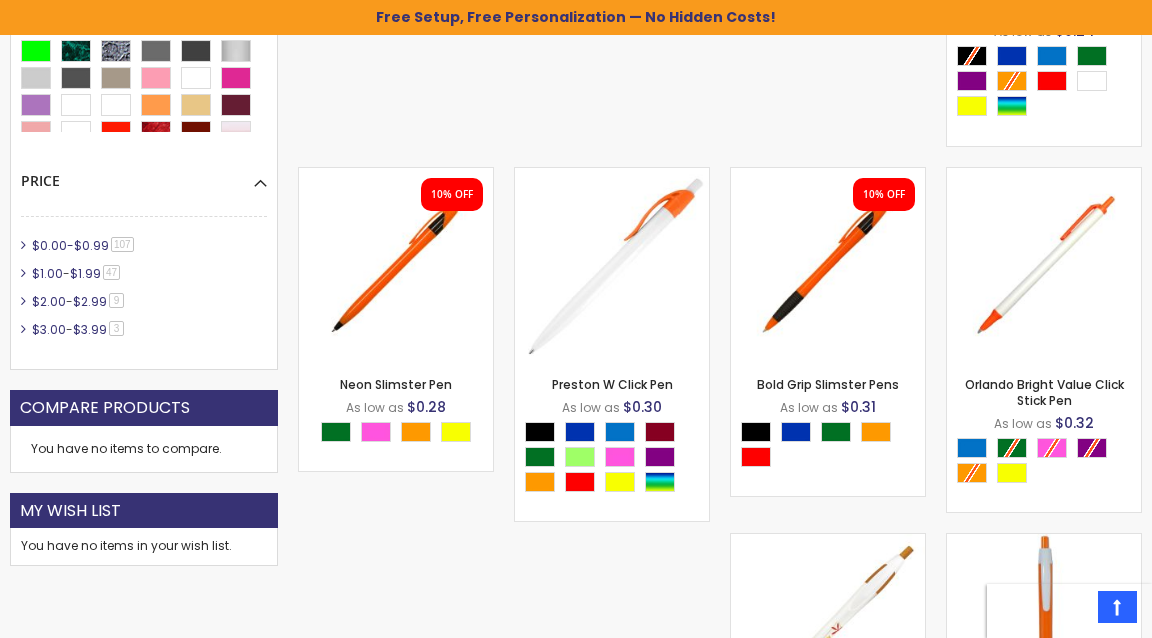 click on "$0.00  -  $0.99
107 item" at bounding box center (84, 245) 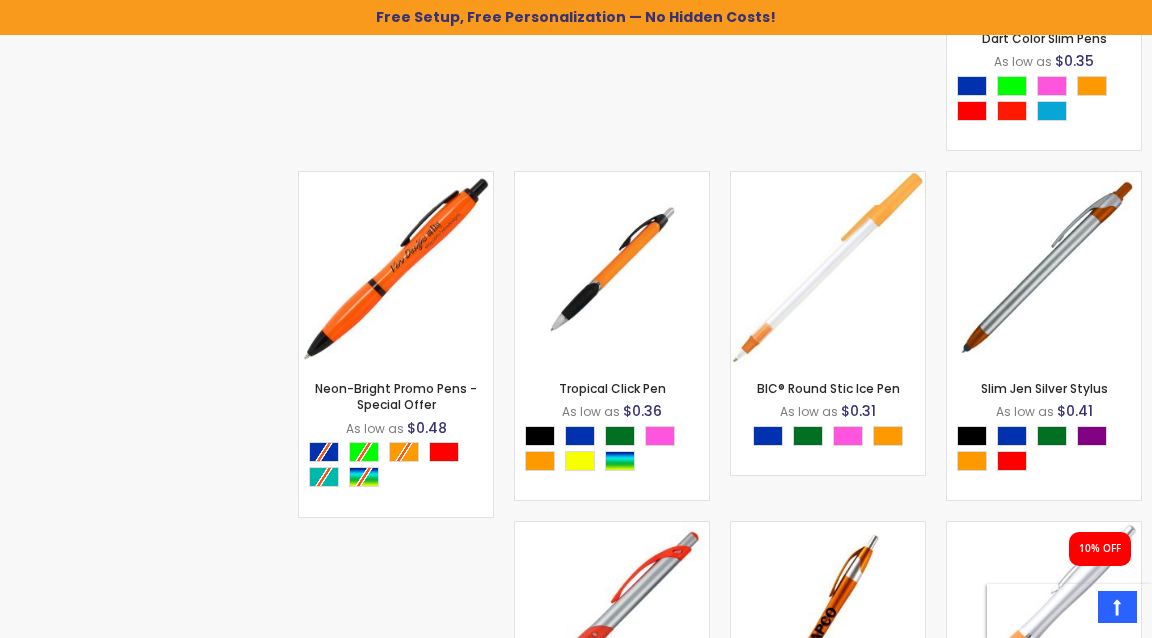 scroll, scrollTop: 2913, scrollLeft: 0, axis: vertical 